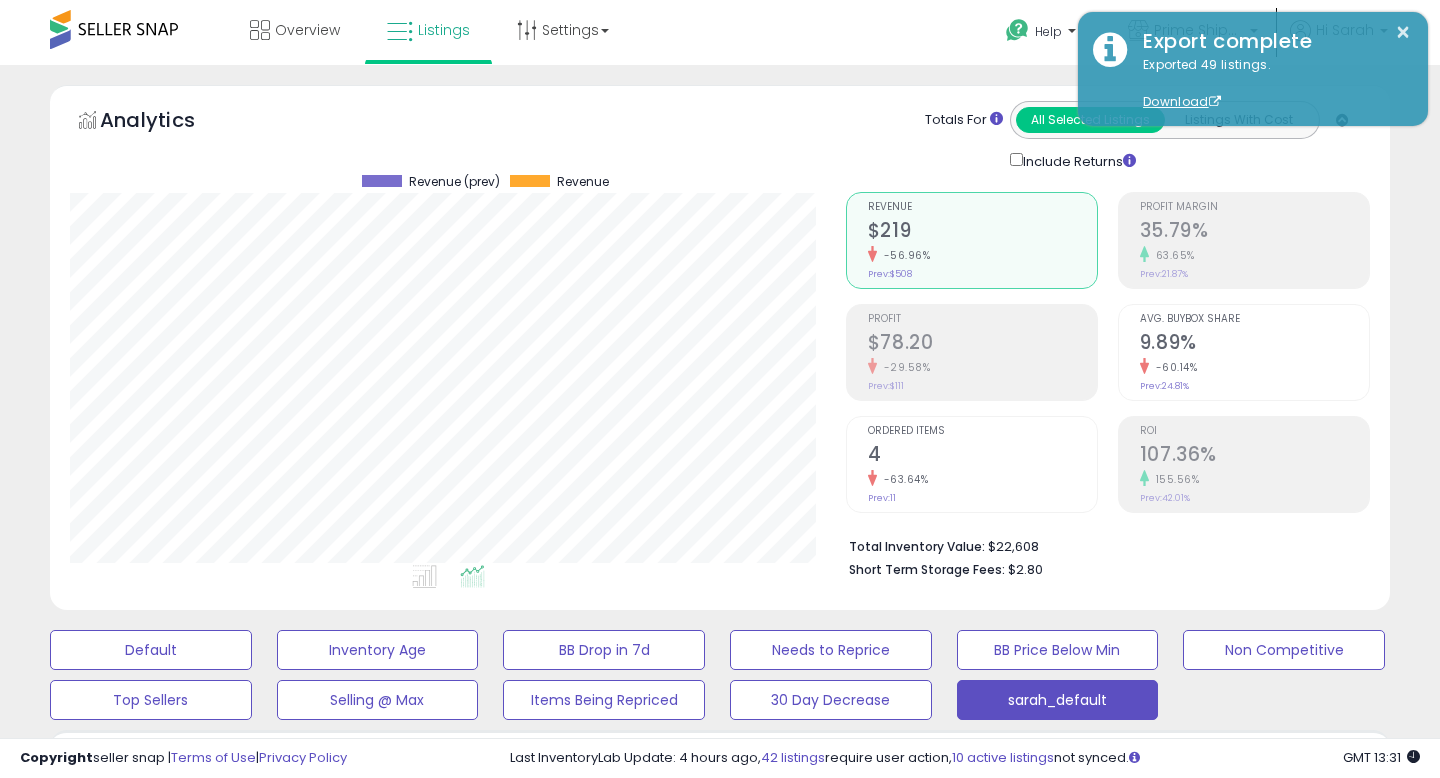 scroll, scrollTop: 447, scrollLeft: 0, axis: vertical 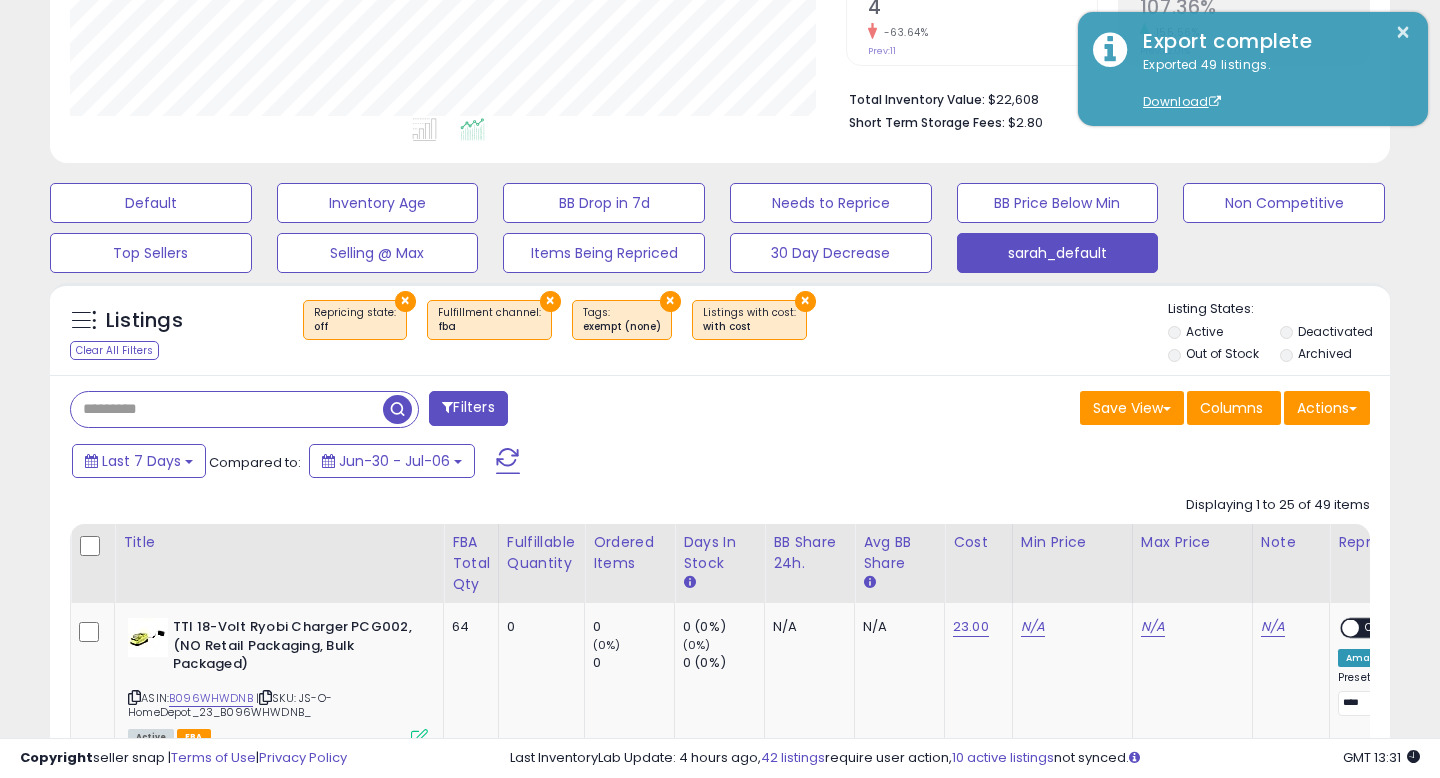 click at bounding box center [227, 409] 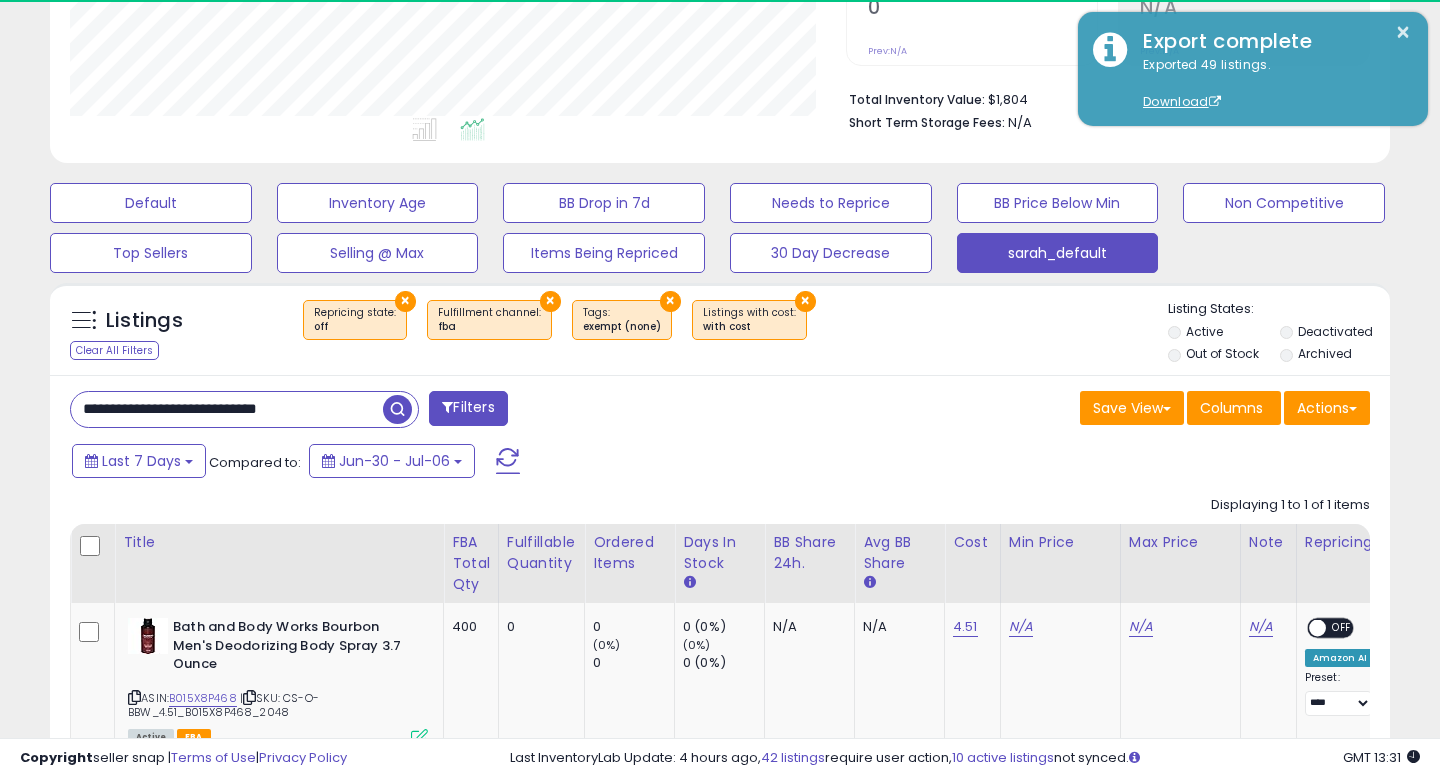 scroll, scrollTop: 999590, scrollLeft: 999224, axis: both 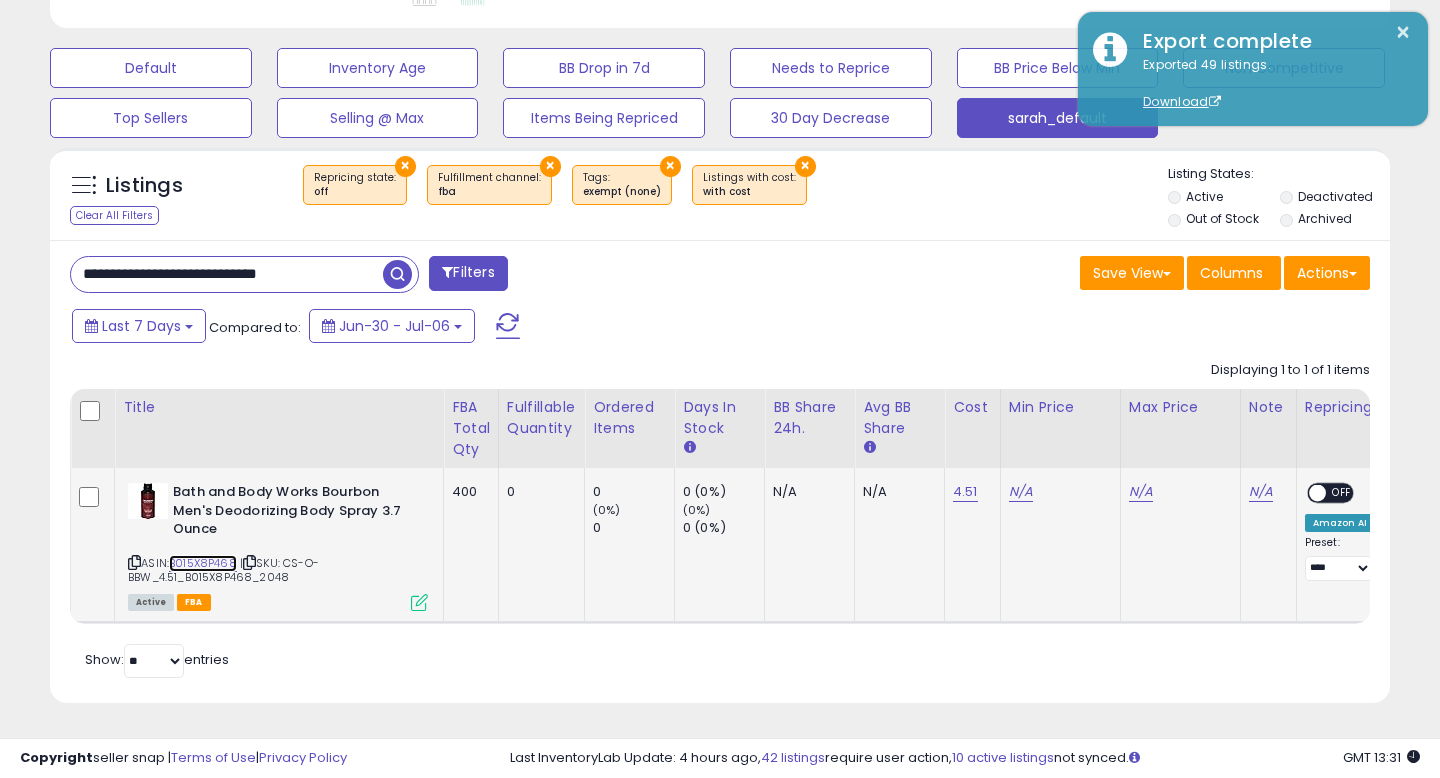 click on "B015X8P468" at bounding box center [203, 563] 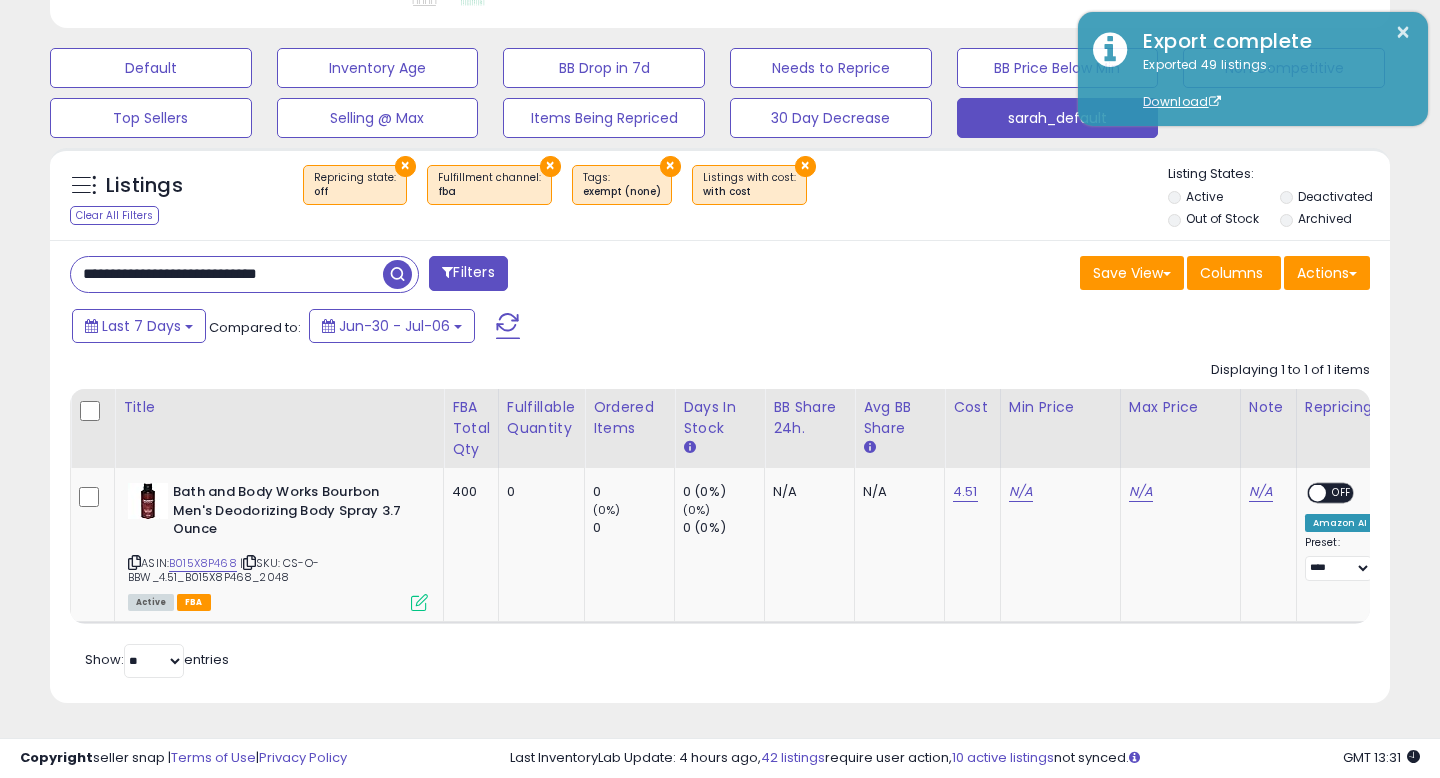 click on "**********" at bounding box center (227, 274) 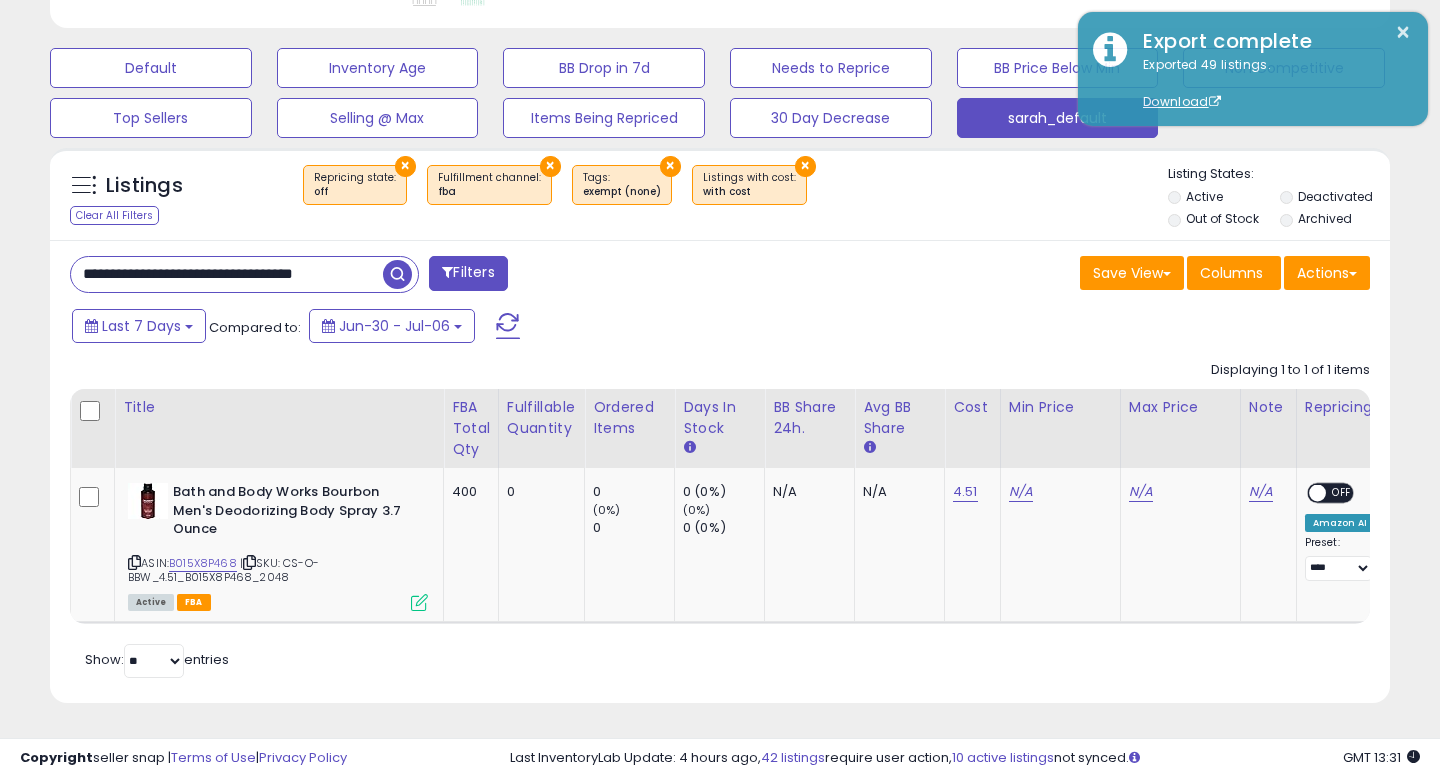 scroll, scrollTop: 0, scrollLeft: 41, axis: horizontal 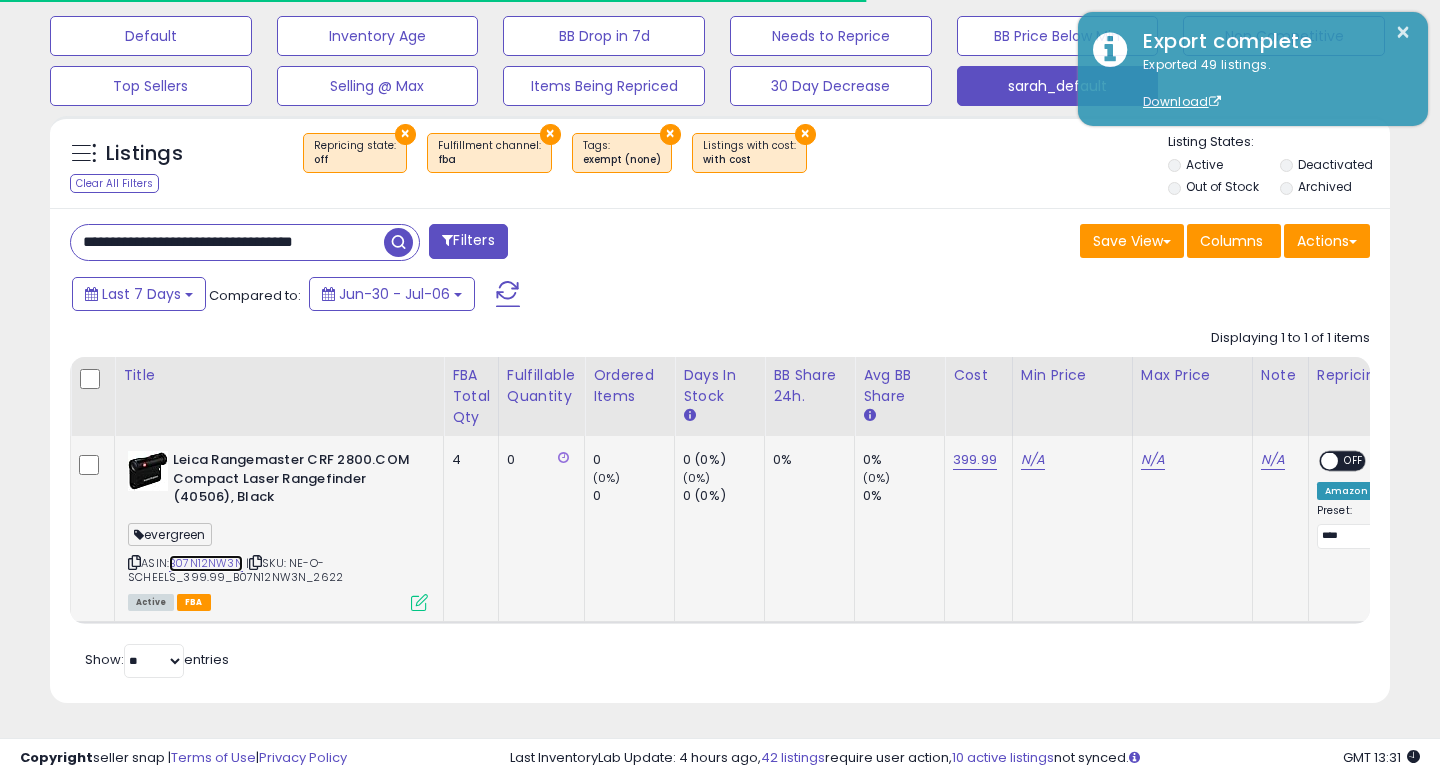 click on "B07N12NW3N" at bounding box center (206, 563) 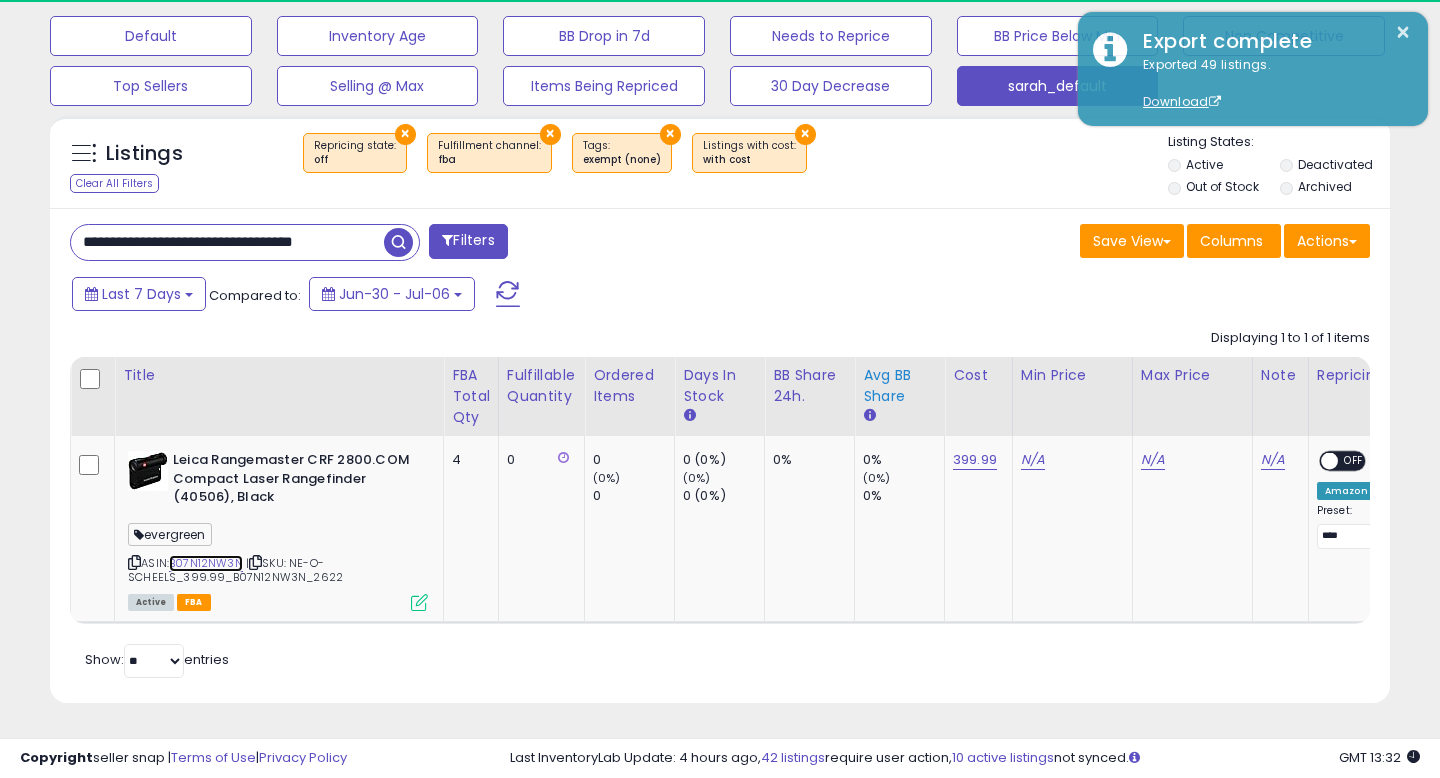 scroll, scrollTop: 999590, scrollLeft: 999224, axis: both 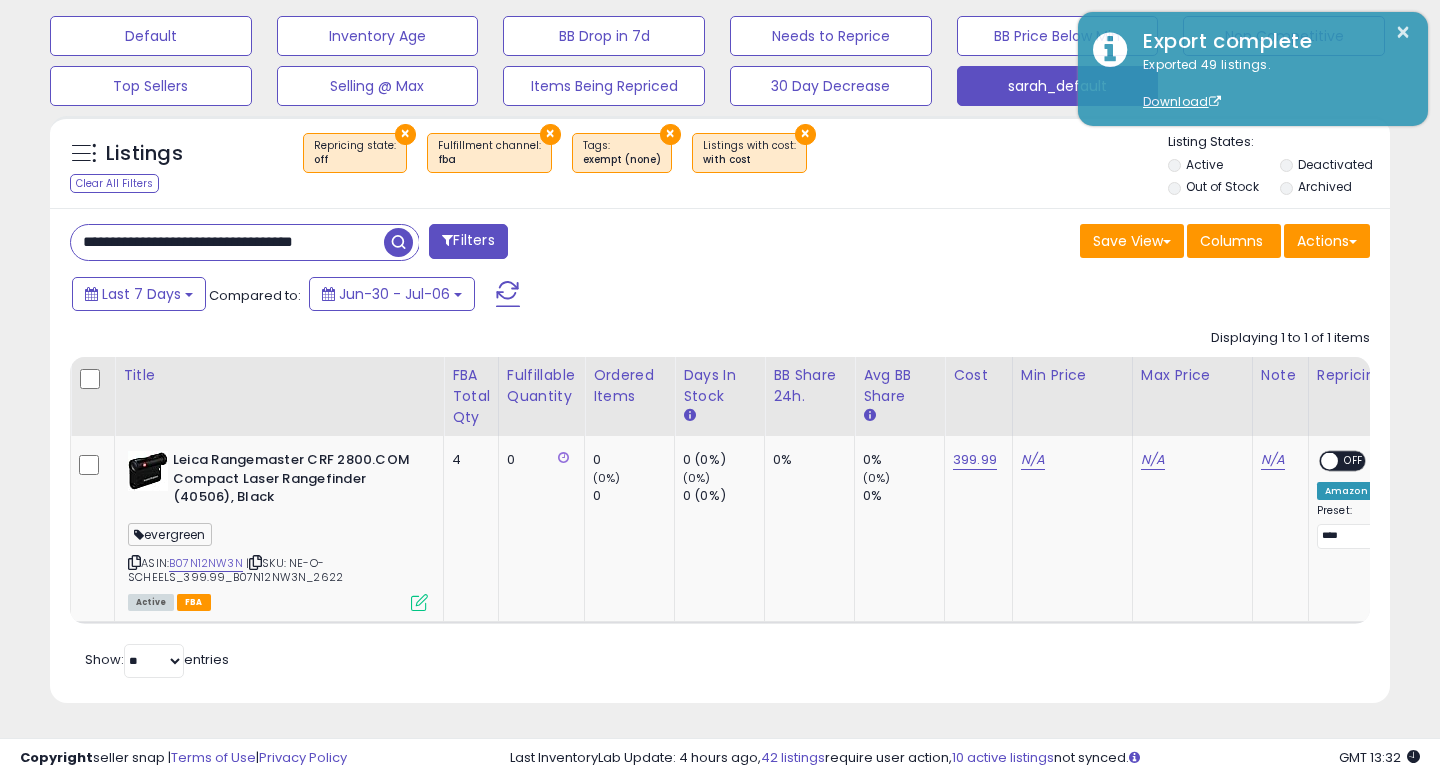 click on "**********" at bounding box center [227, 242] 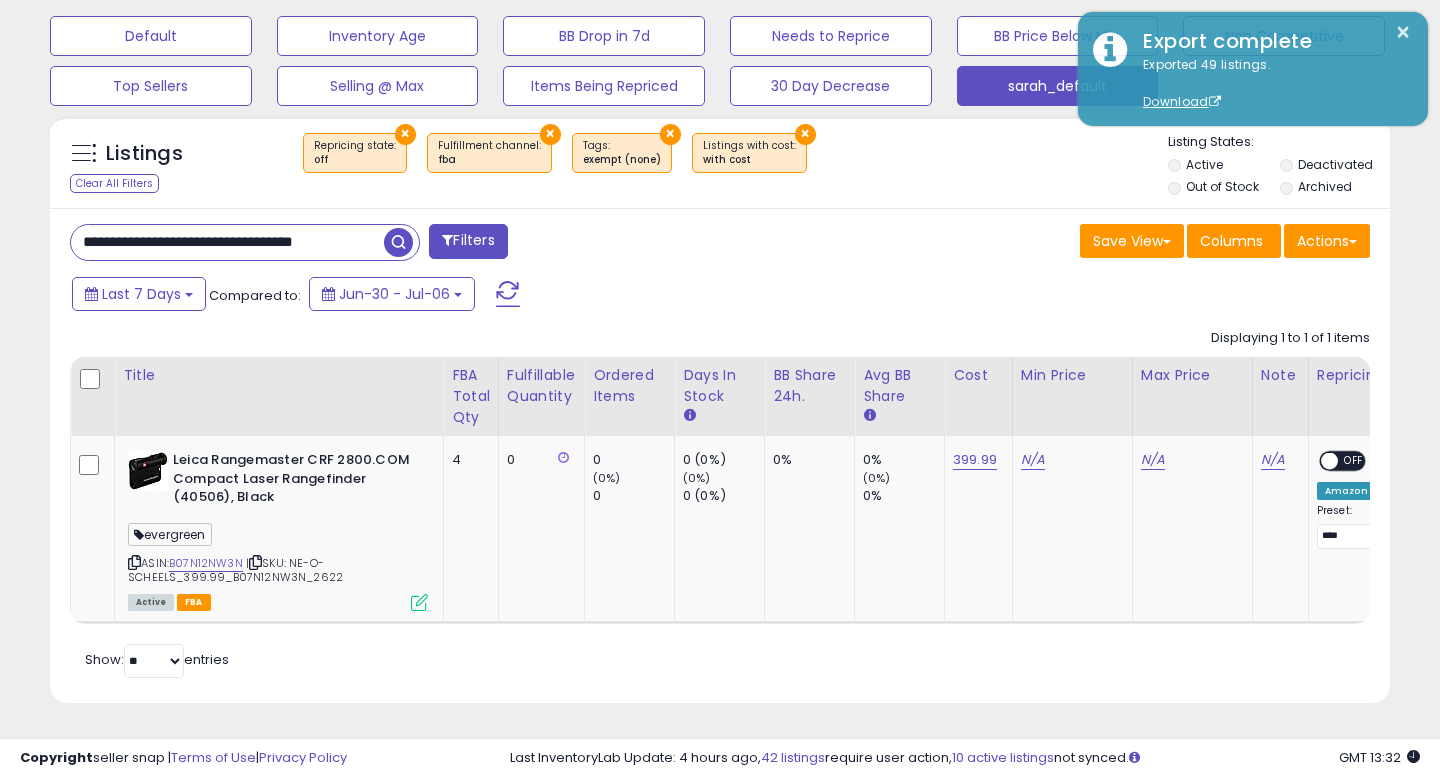 click on "**********" at bounding box center (227, 242) 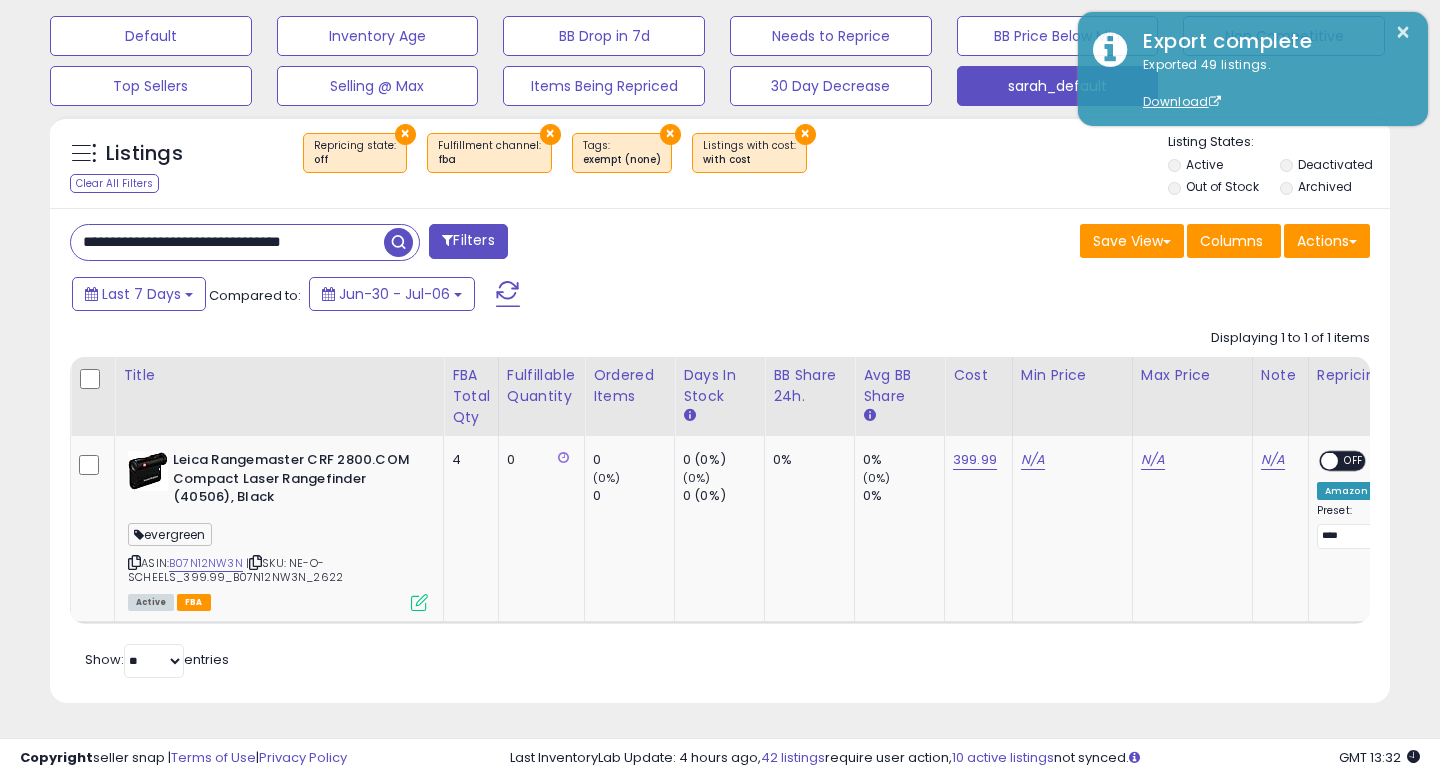 scroll, scrollTop: 0, scrollLeft: 32, axis: horizontal 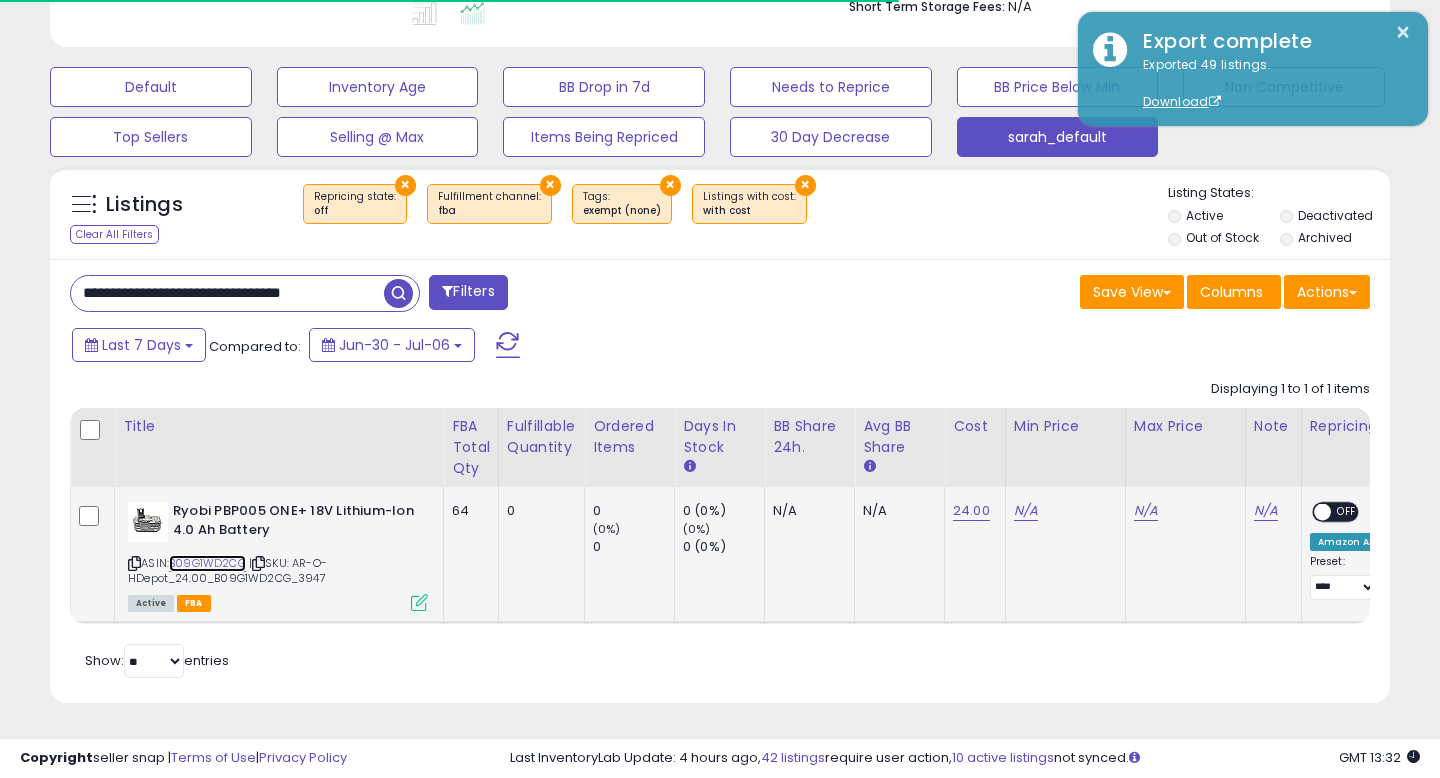 click on "B09G1WD2CG" at bounding box center (207, 563) 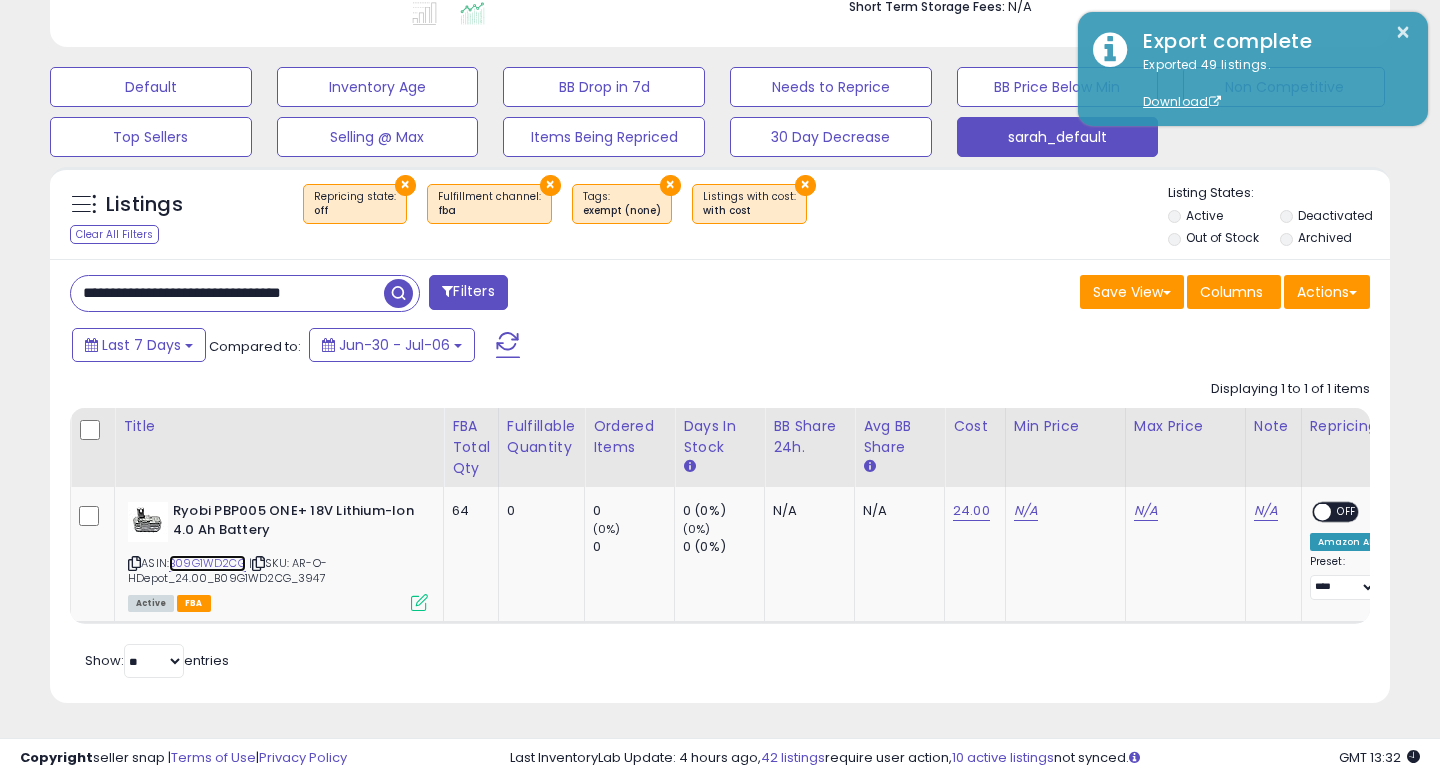 scroll, scrollTop: 999590, scrollLeft: 999224, axis: both 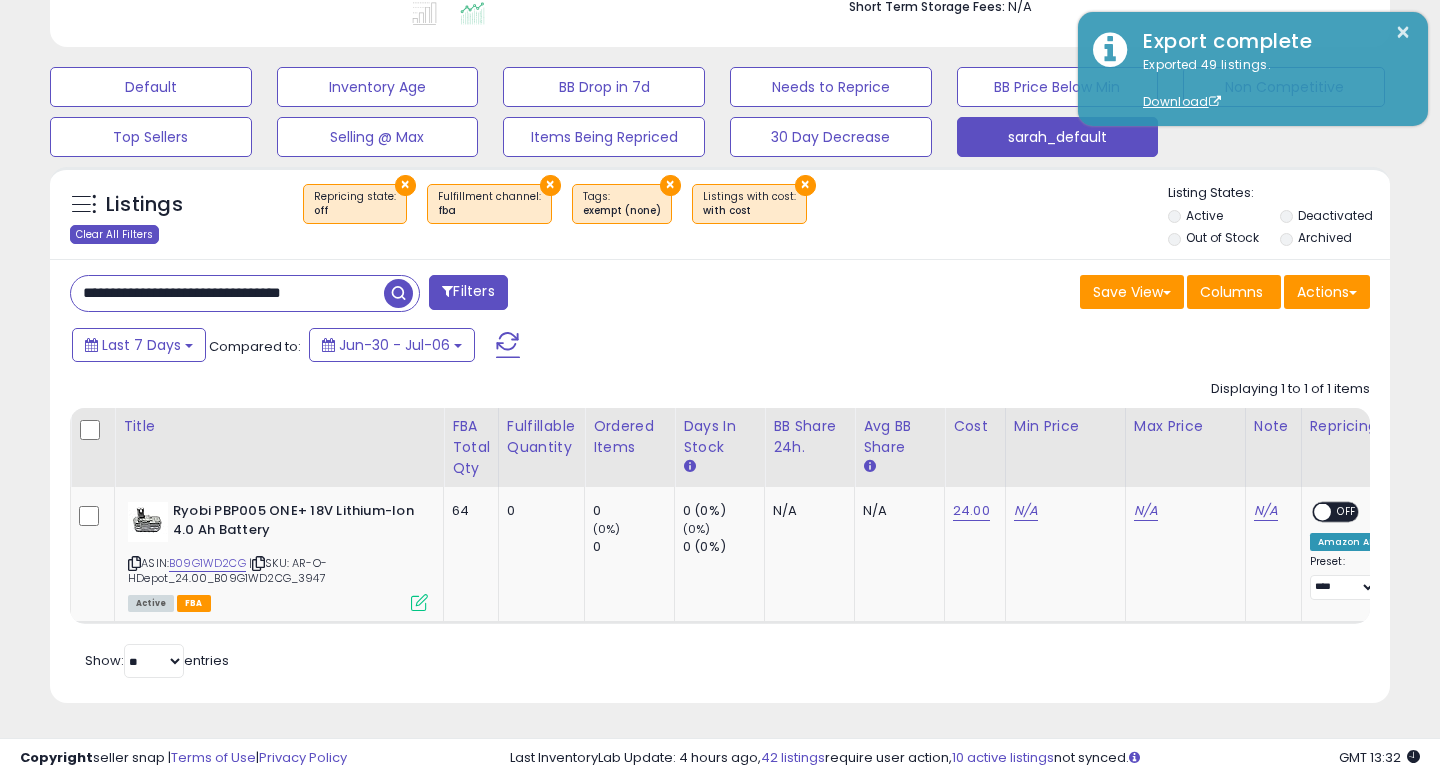 click on "Clear All Filters" at bounding box center (114, 234) 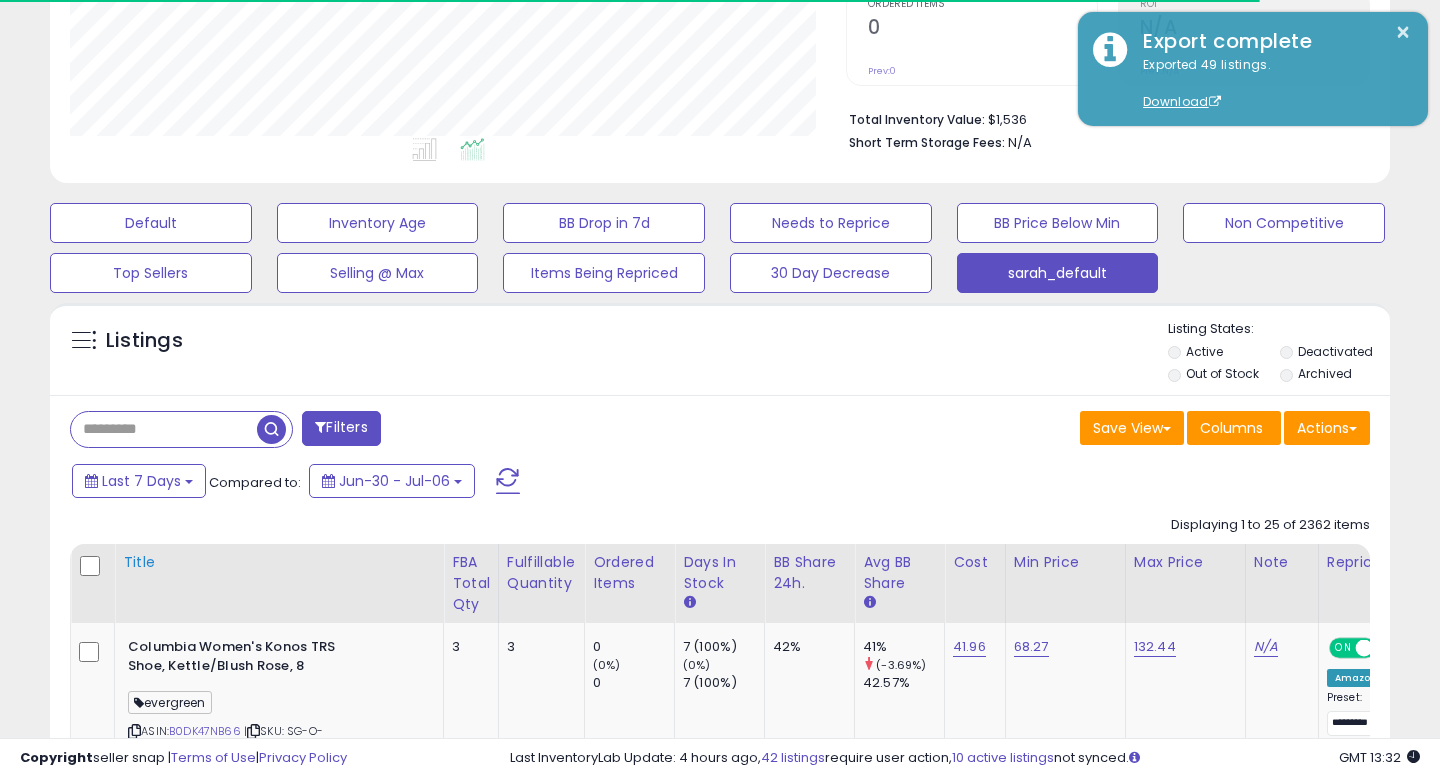 scroll, scrollTop: 563, scrollLeft: 0, axis: vertical 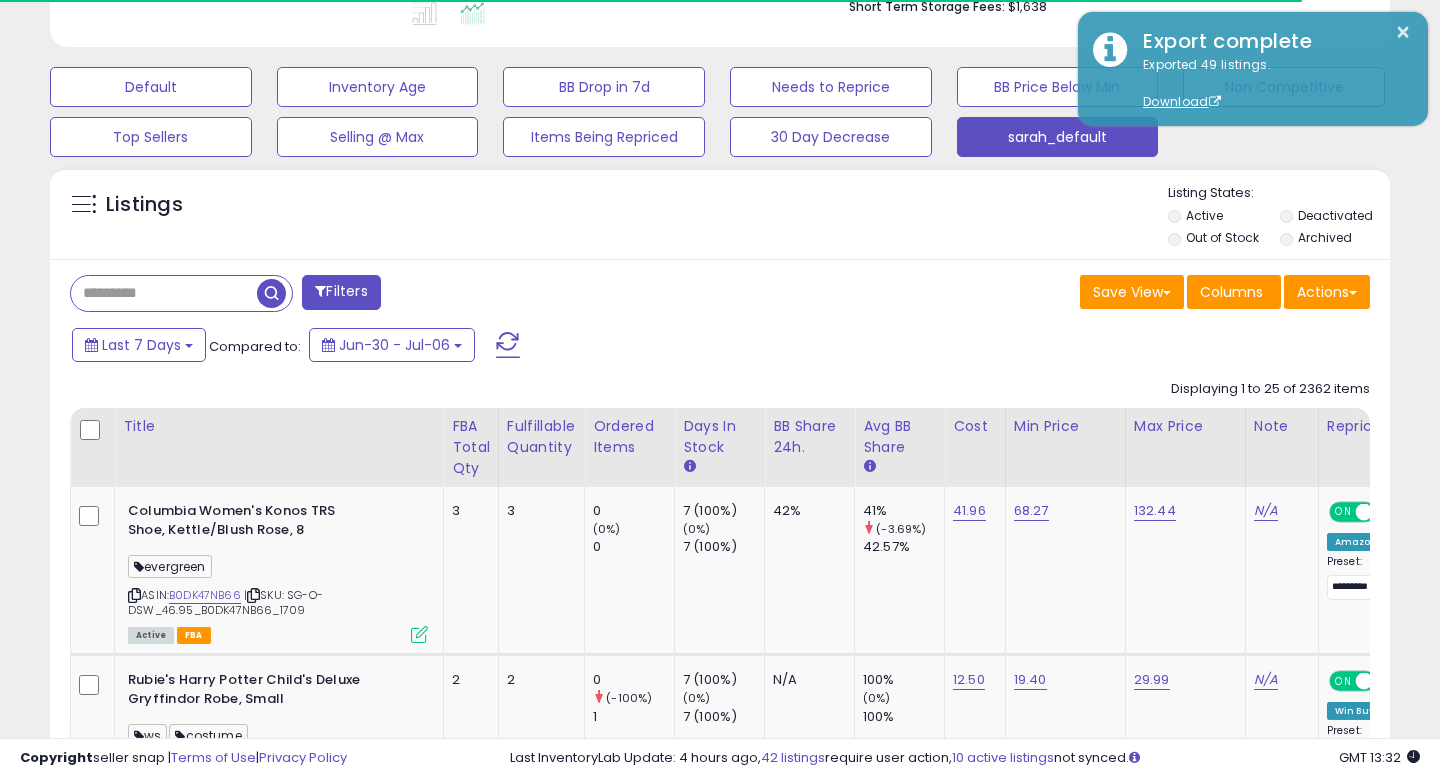 click on "Filters" at bounding box center (341, 292) 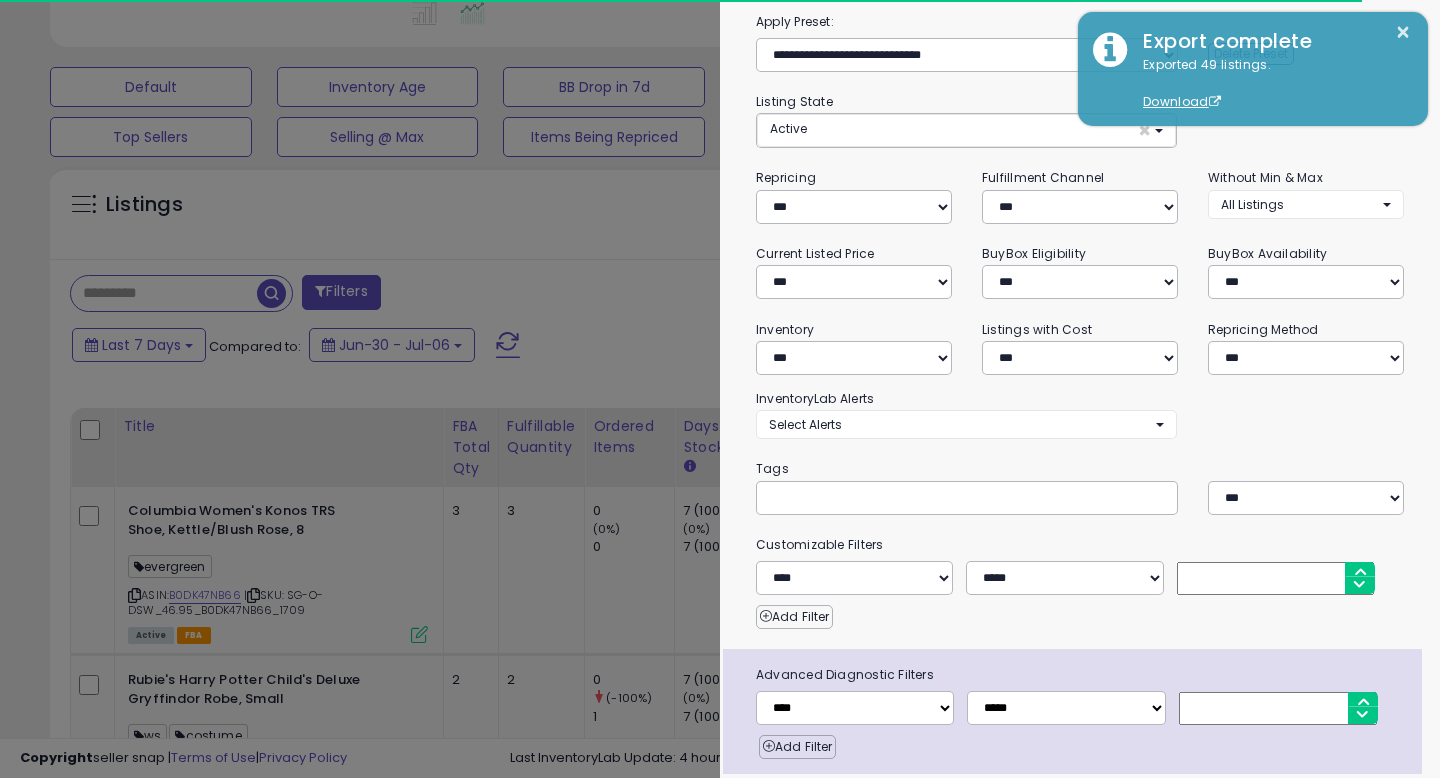 scroll, scrollTop: 12, scrollLeft: 0, axis: vertical 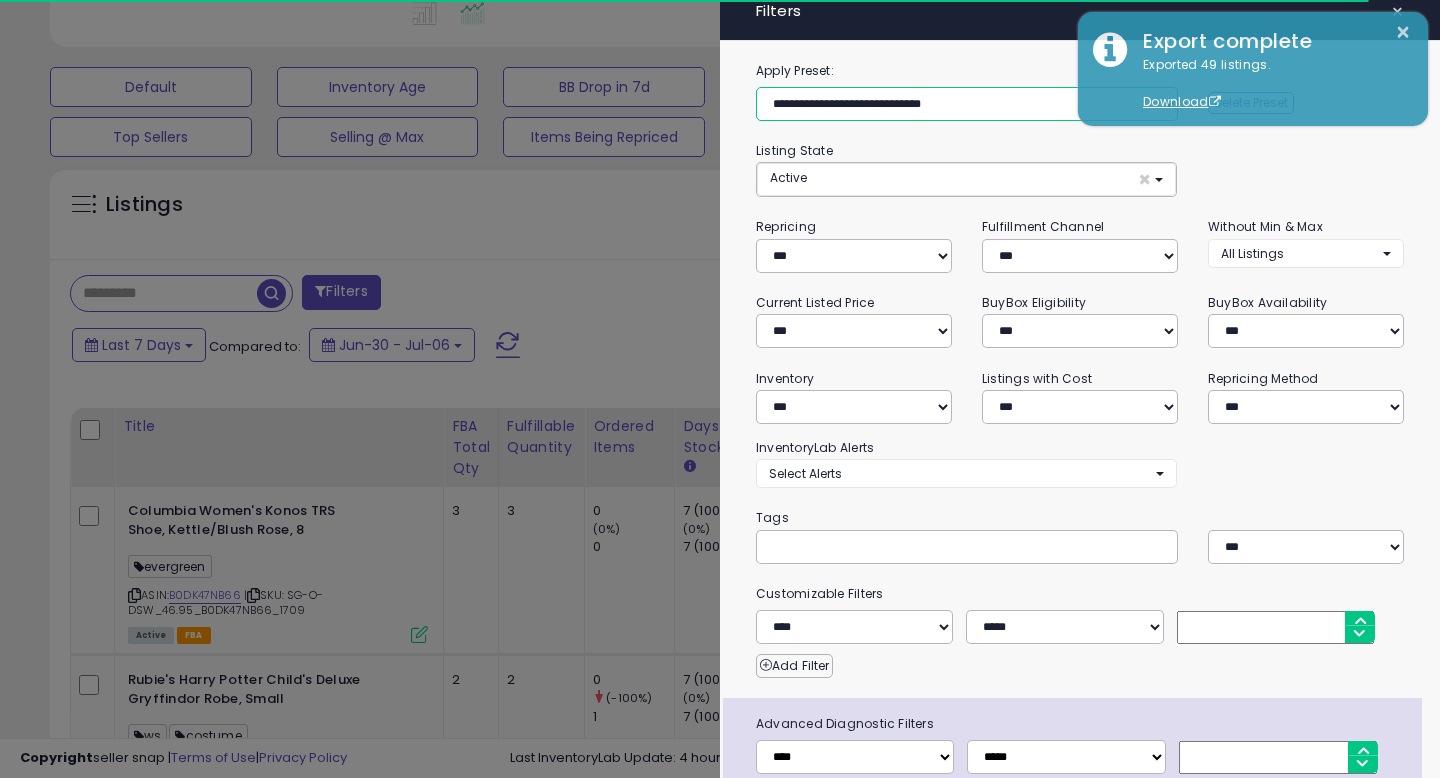 click on "**********" at bounding box center [967, 104] 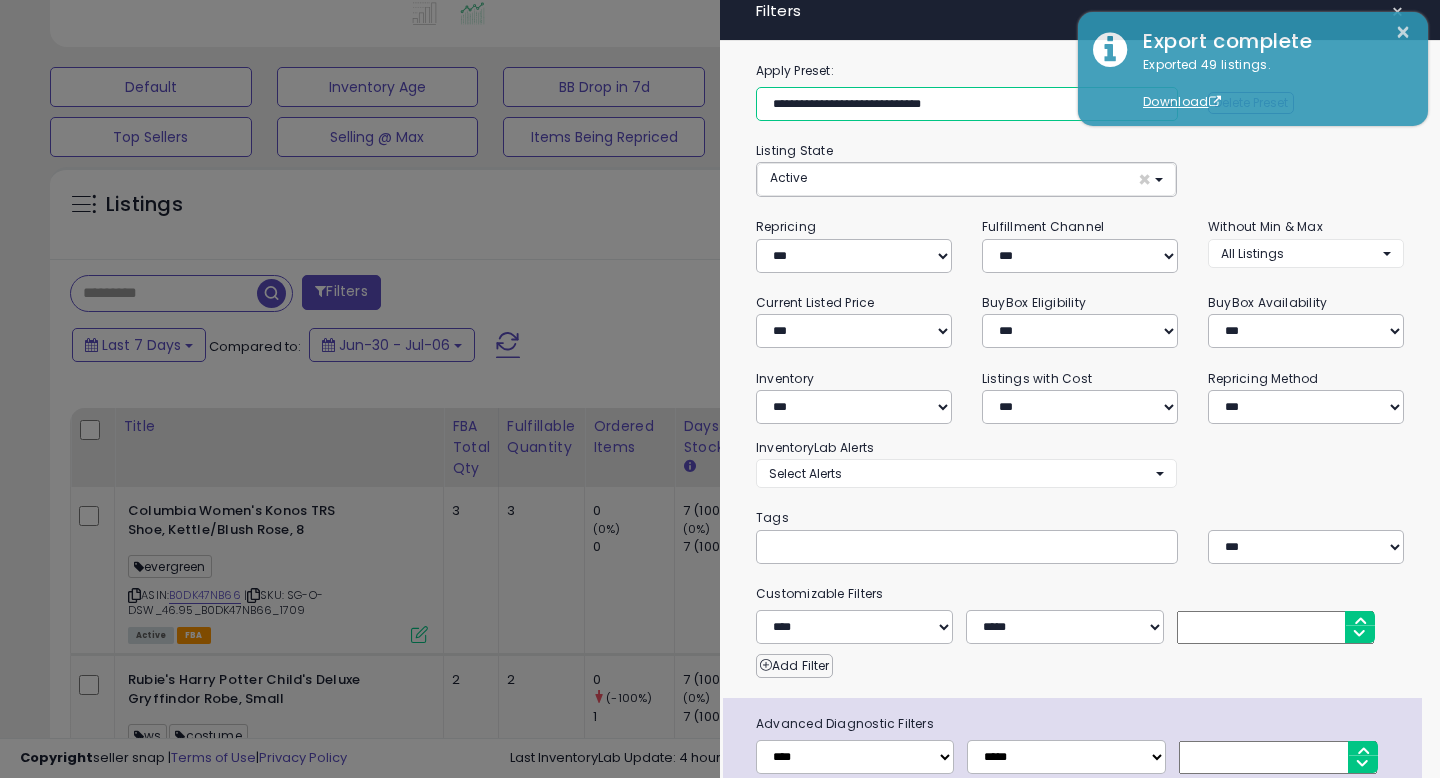 scroll, scrollTop: 999590, scrollLeft: 999224, axis: both 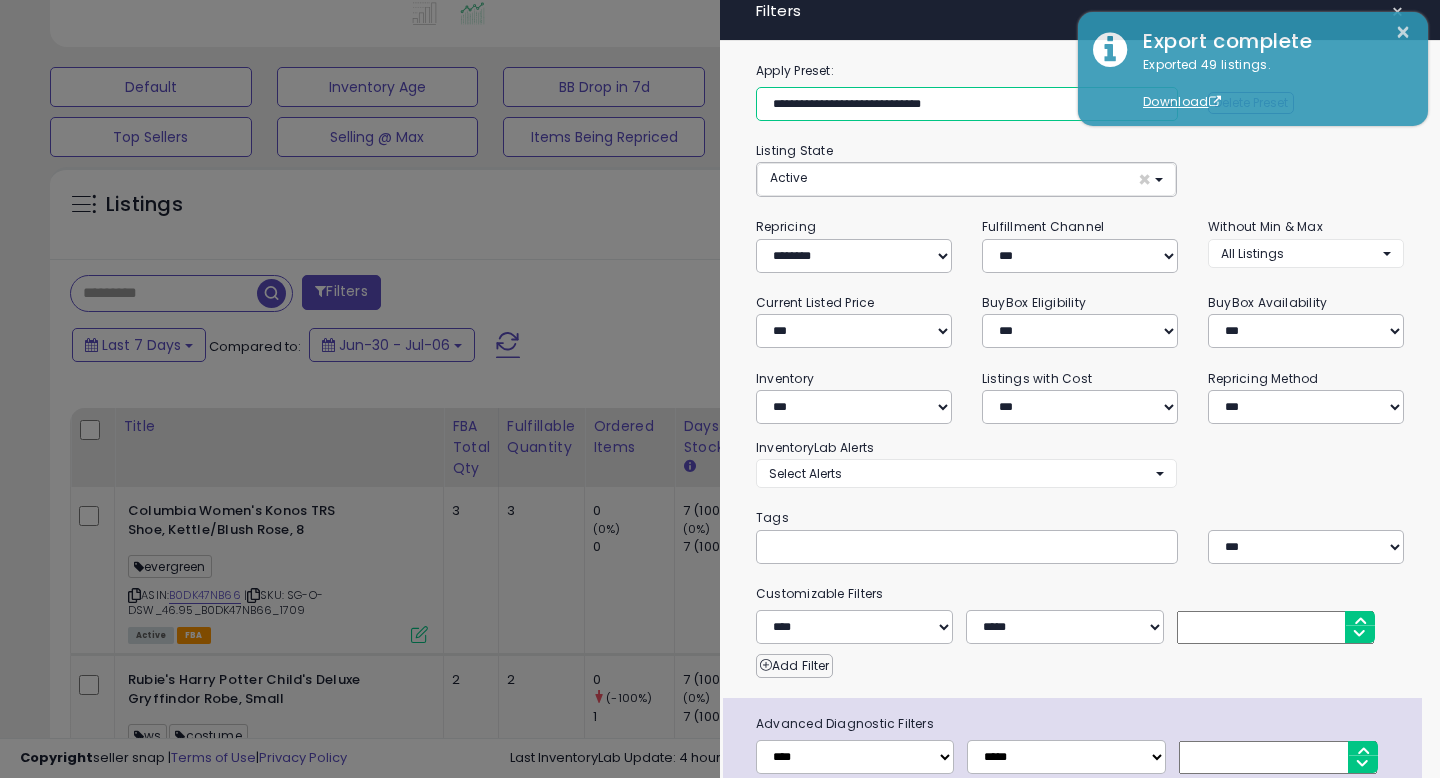 select on "*" 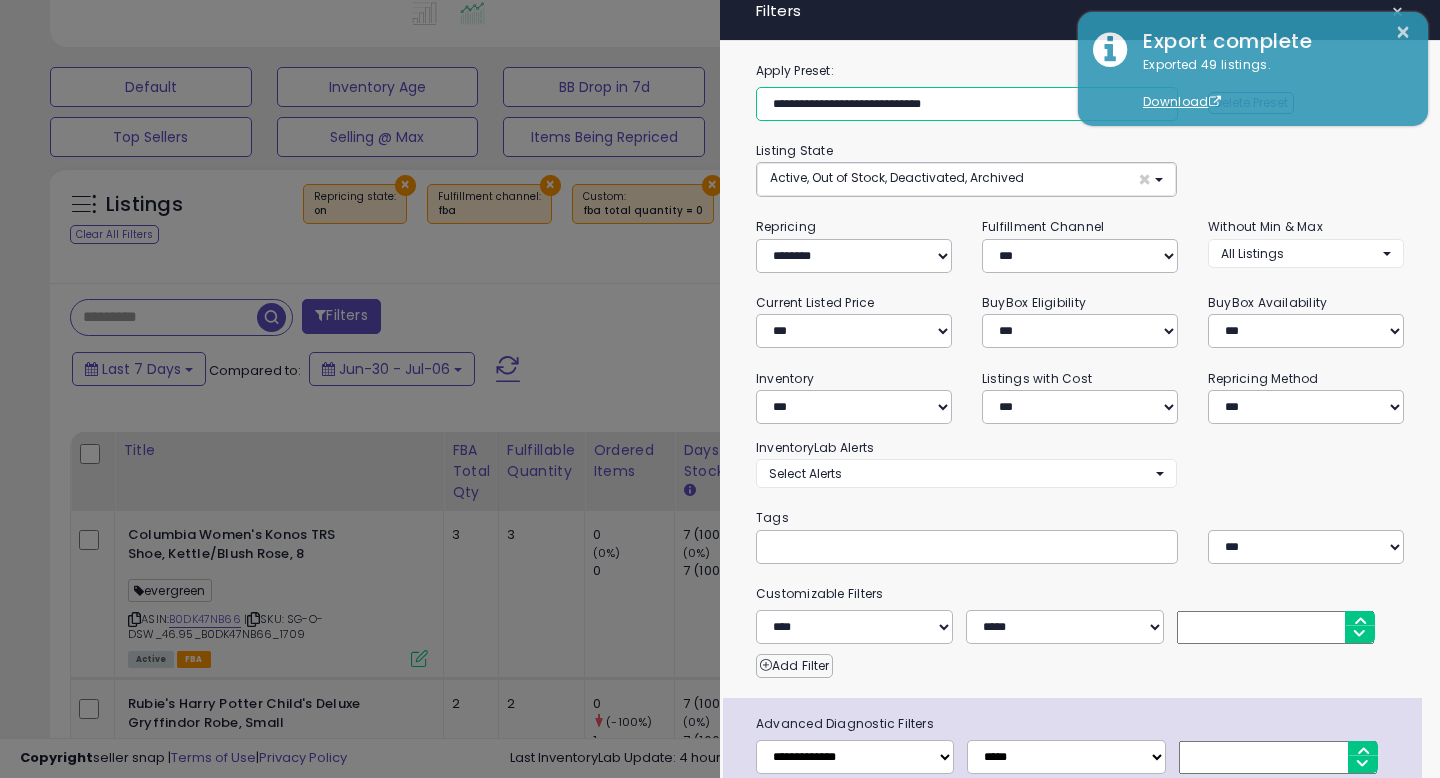 scroll, scrollTop: 130, scrollLeft: 0, axis: vertical 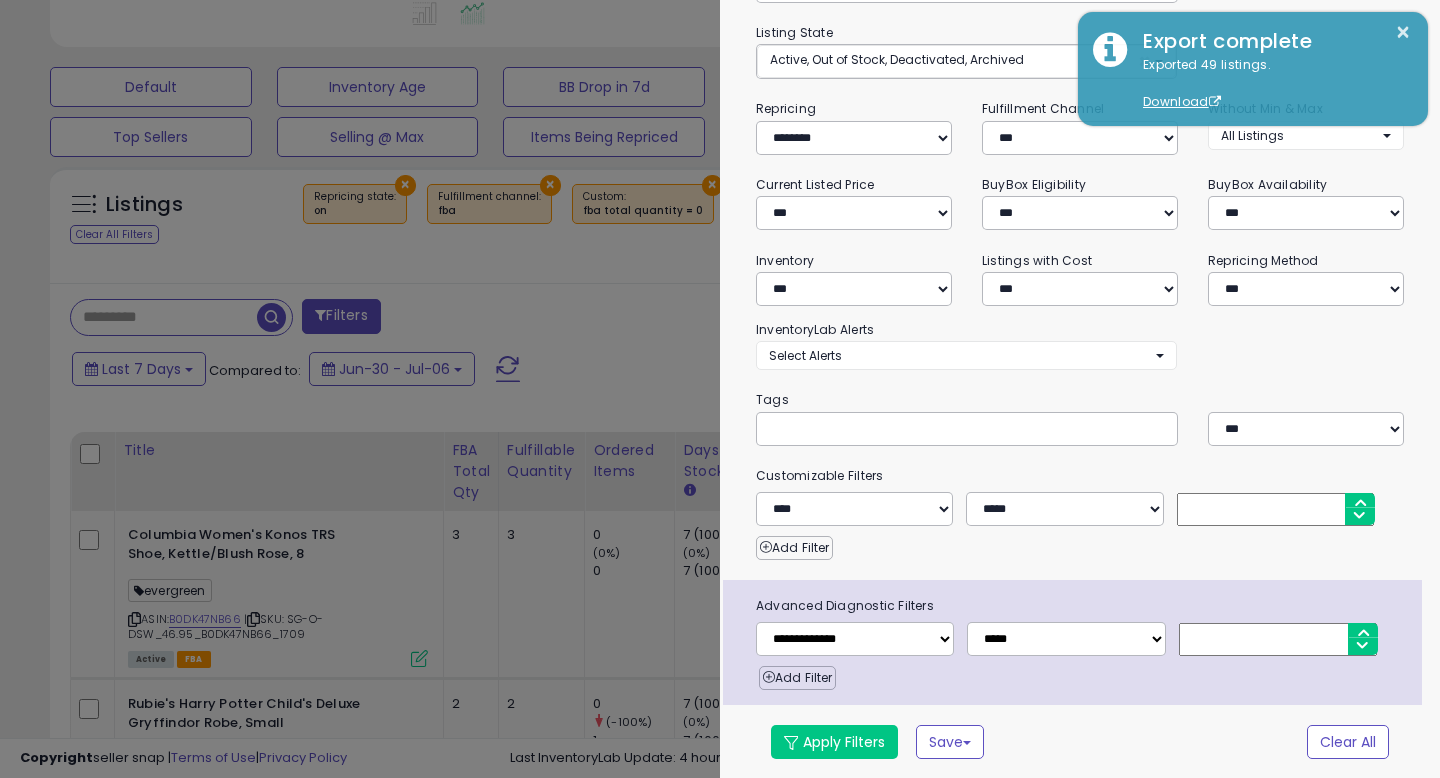 click on "**********" at bounding box center [1080, 360] 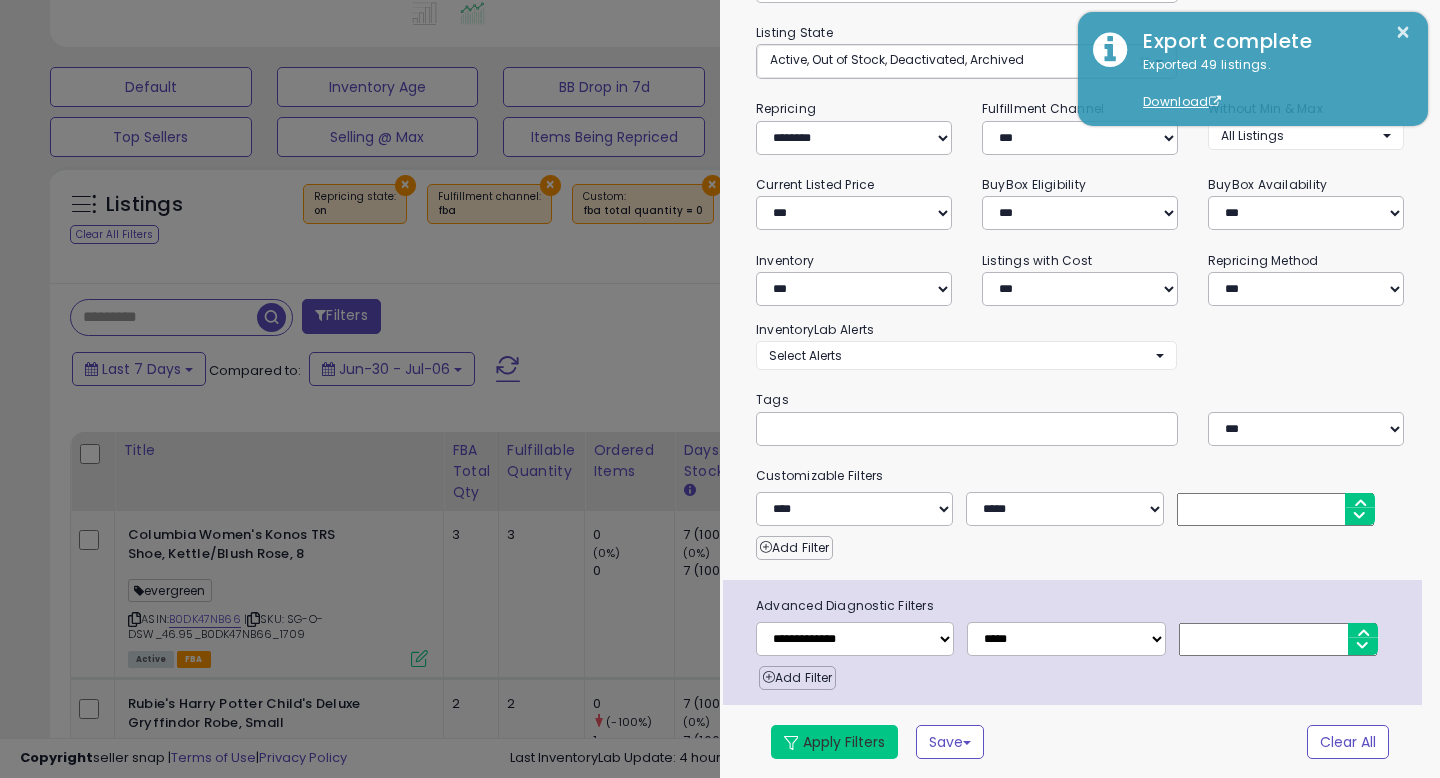 click on "Apply Filters" at bounding box center [834, 742] 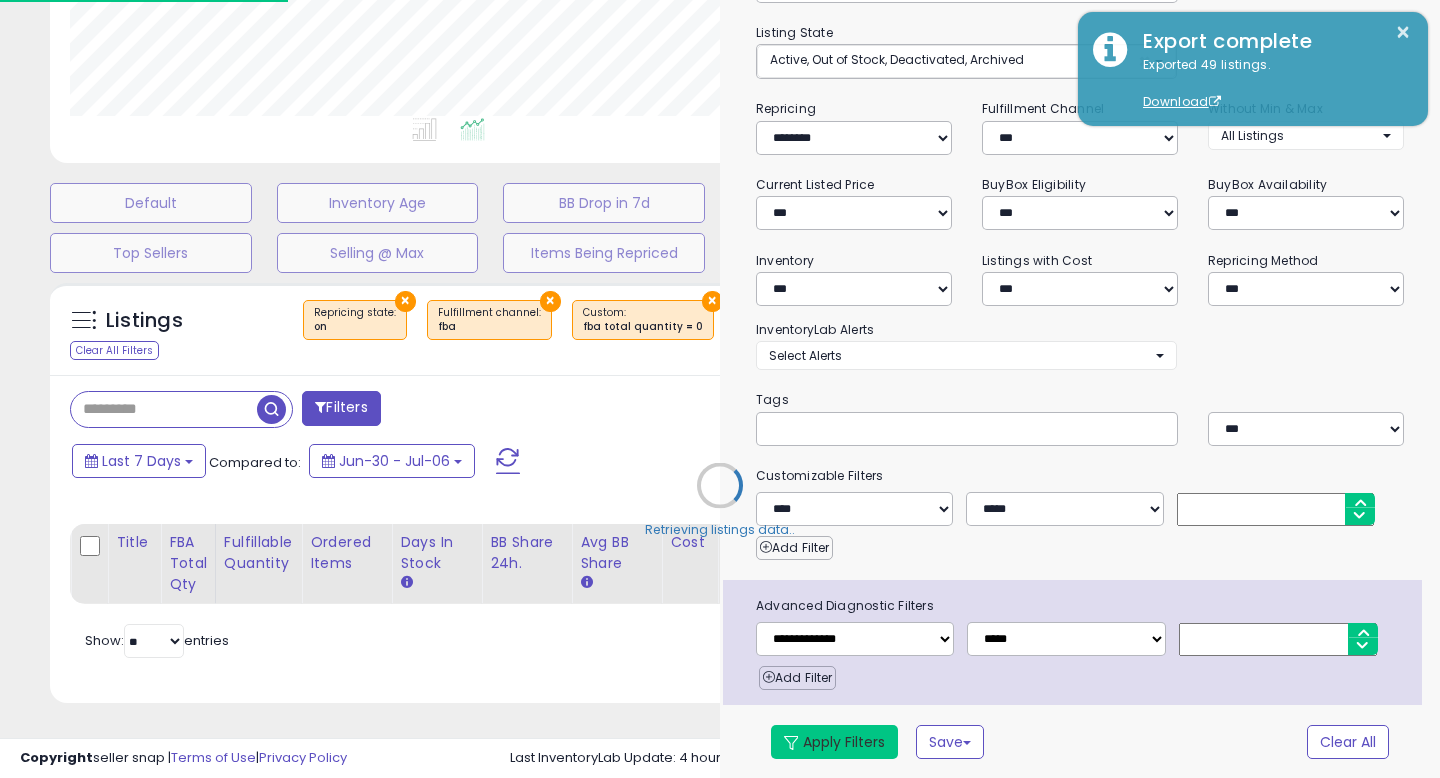 scroll, scrollTop: 447, scrollLeft: 0, axis: vertical 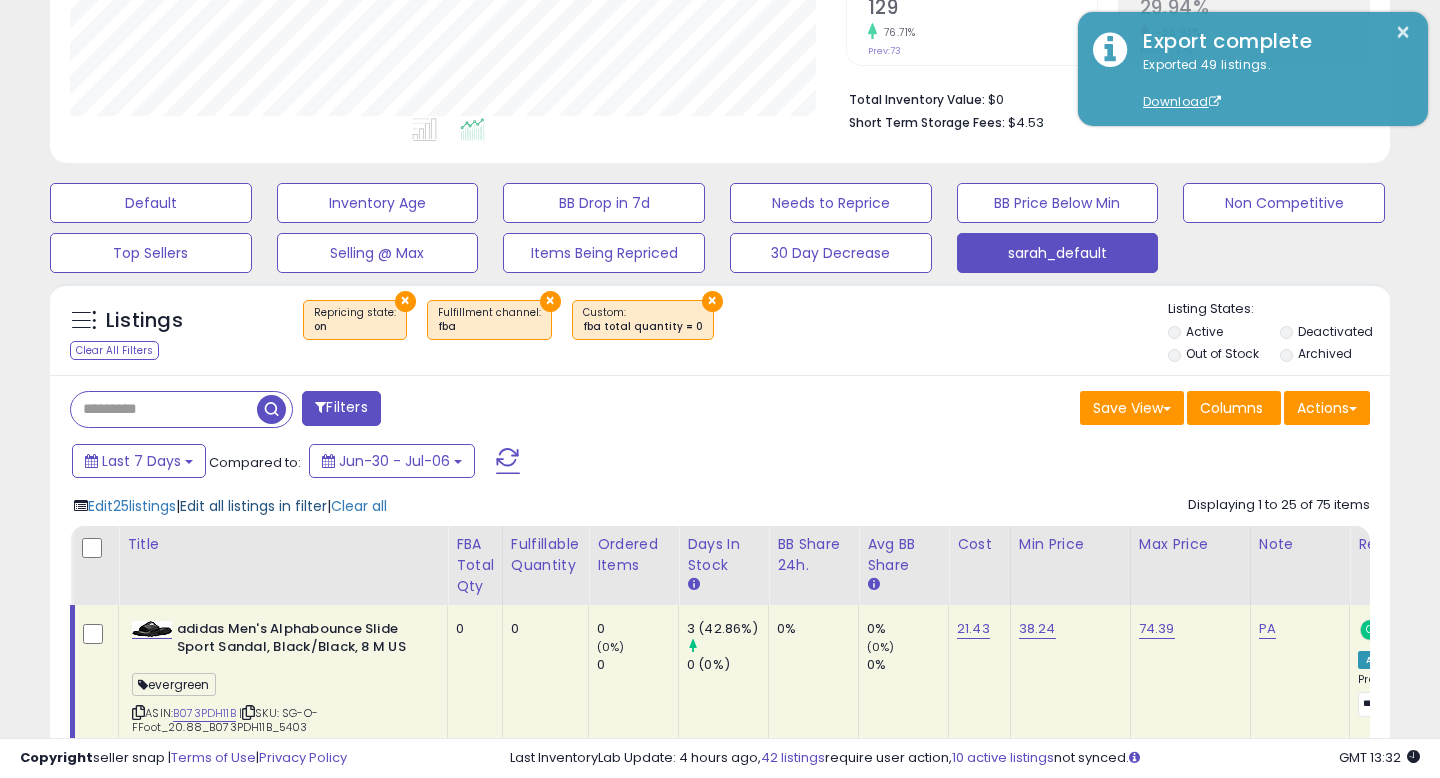 click on "Edit all listings in filter" at bounding box center [253, 506] 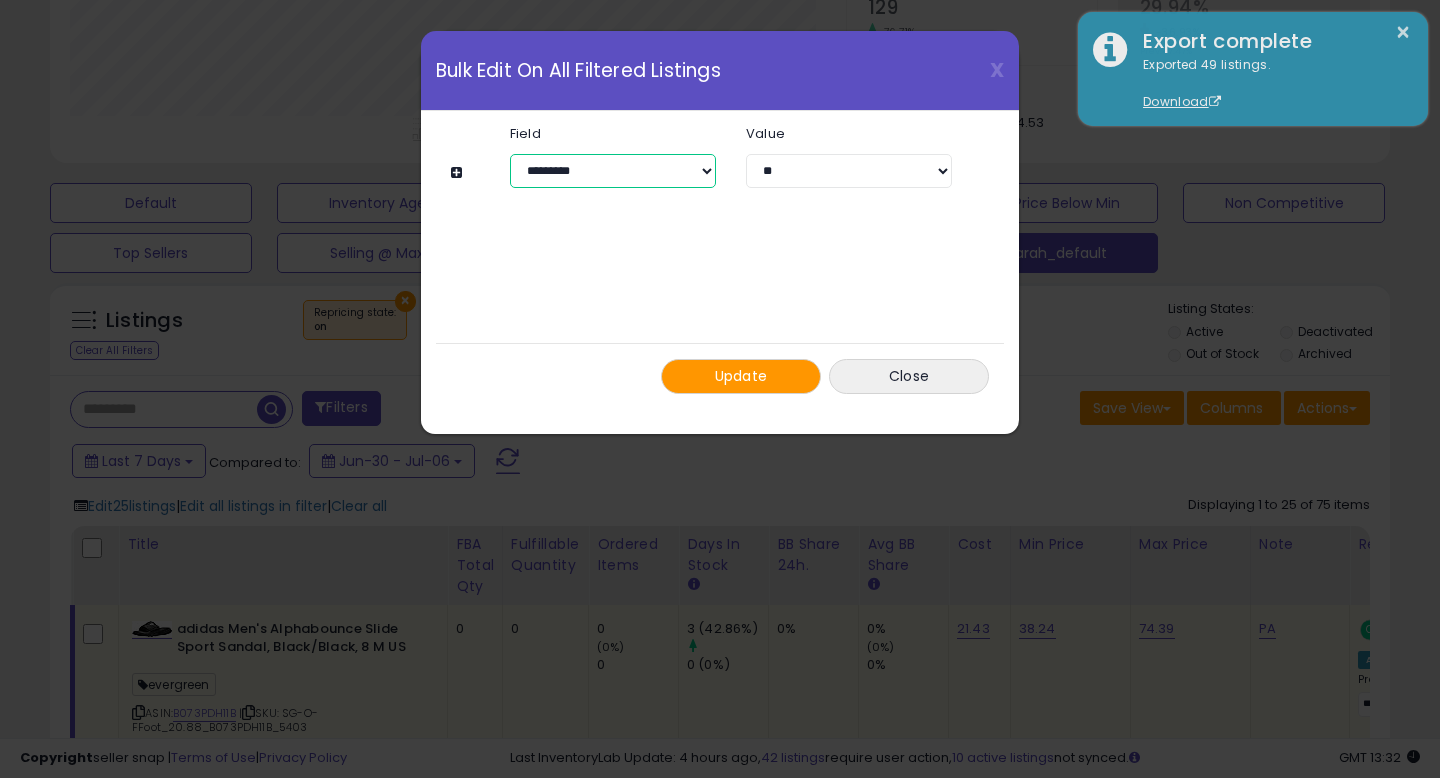 click on "**********" at bounding box center (613, 171) 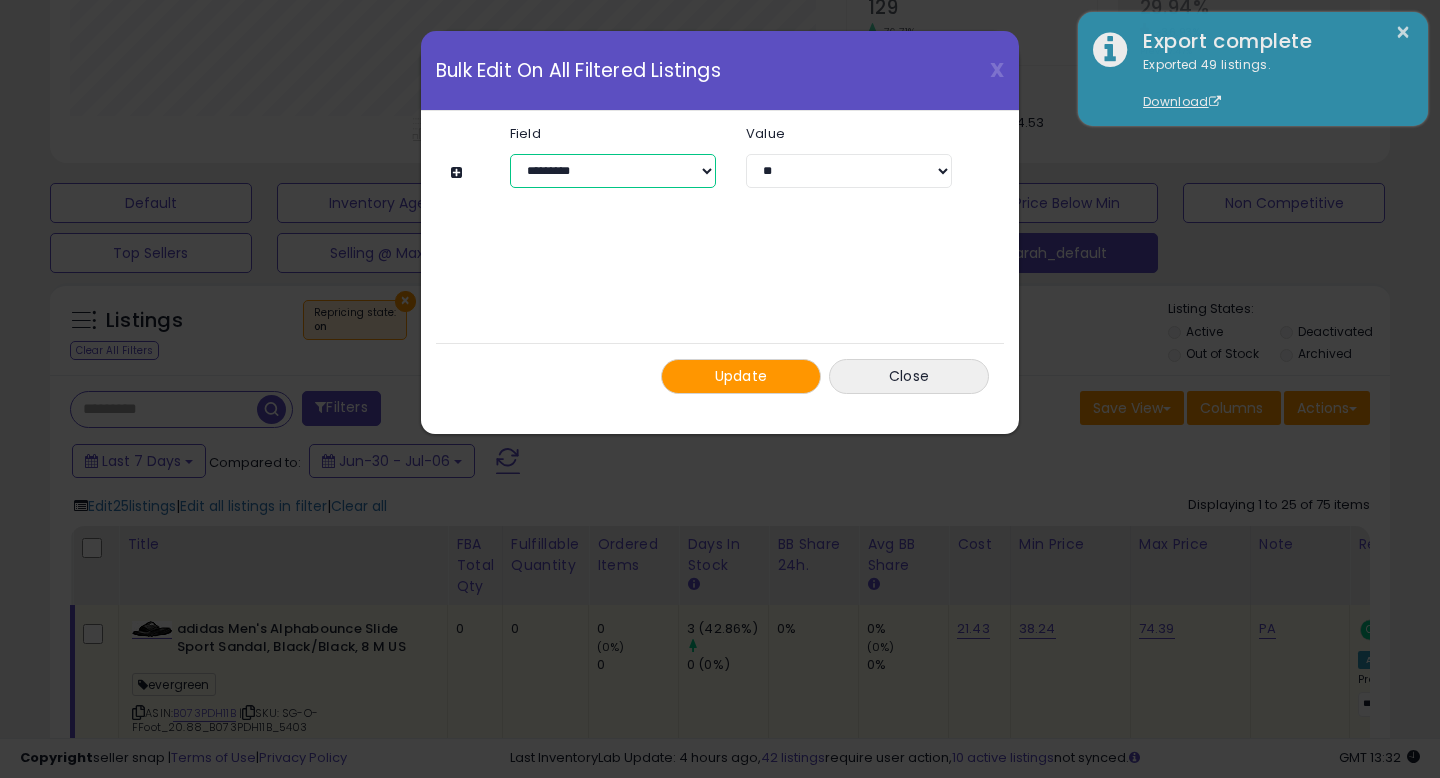 select on "**********" 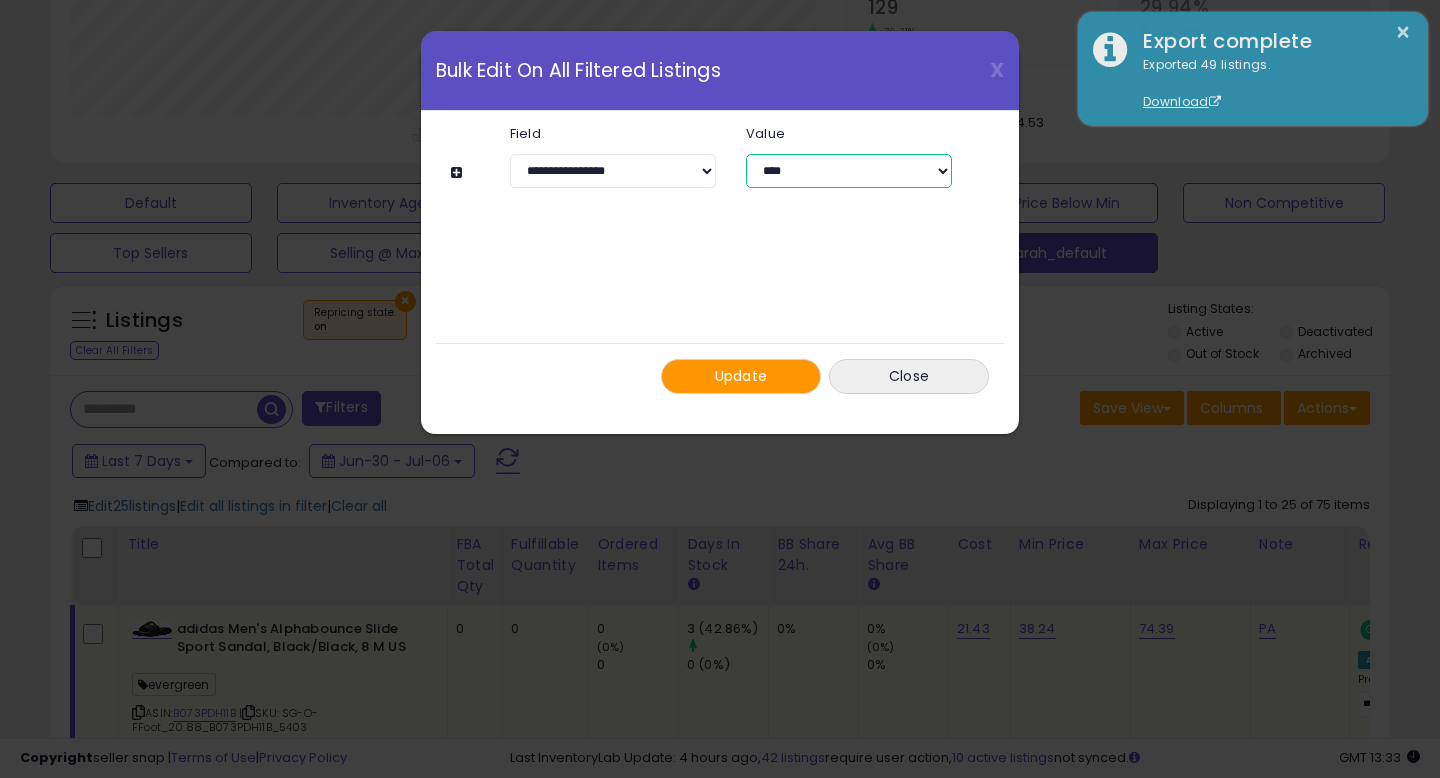 click on "**********" at bounding box center [849, 171] 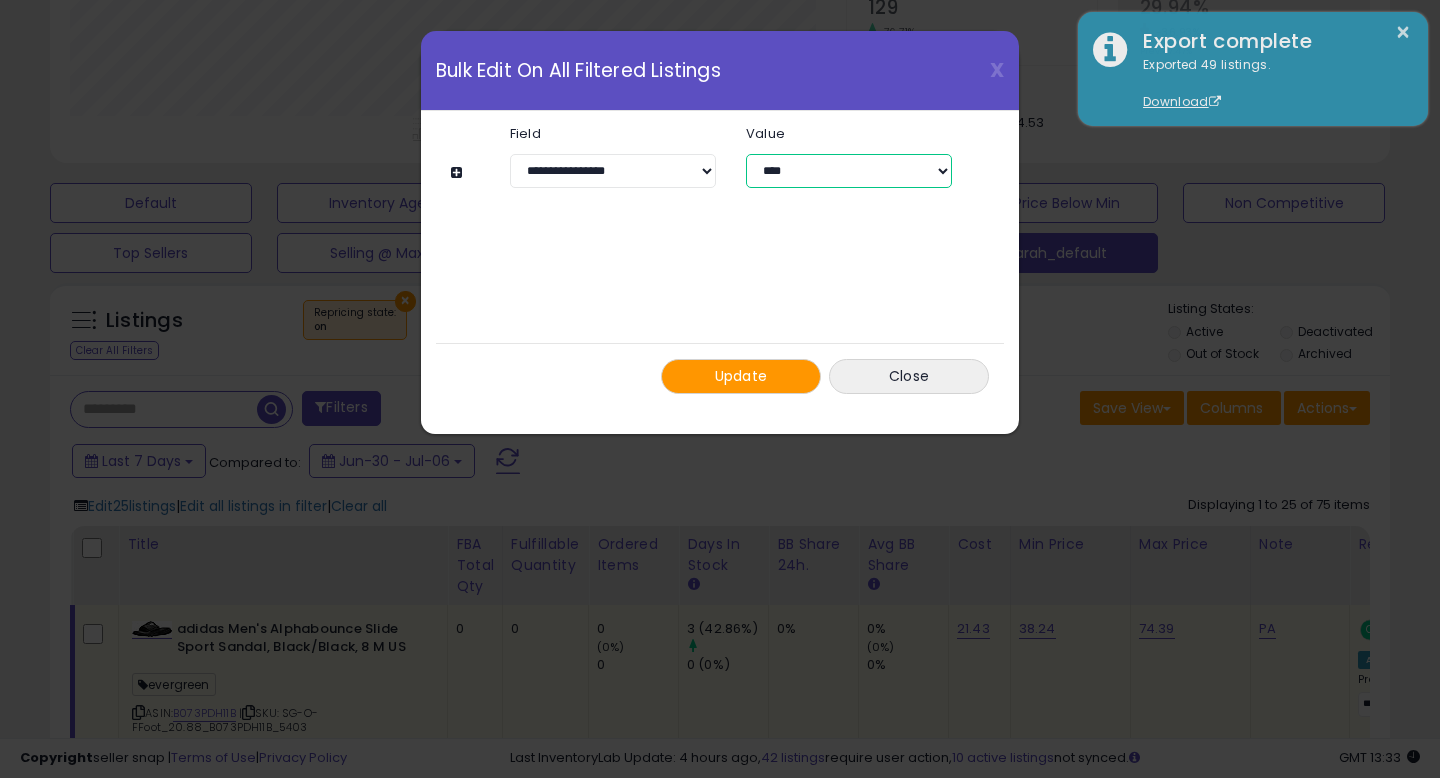 select on "****" 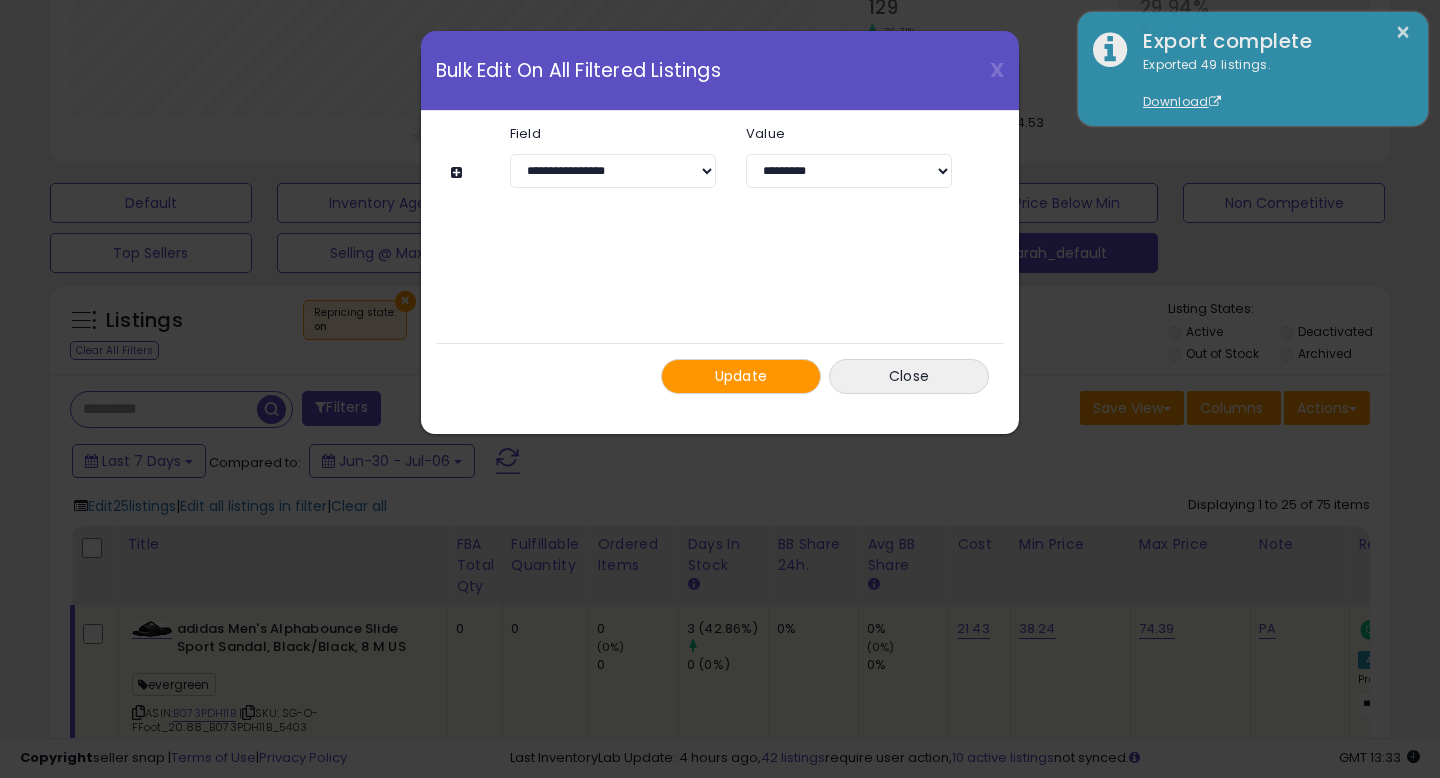 click on "Update" at bounding box center [741, 376] 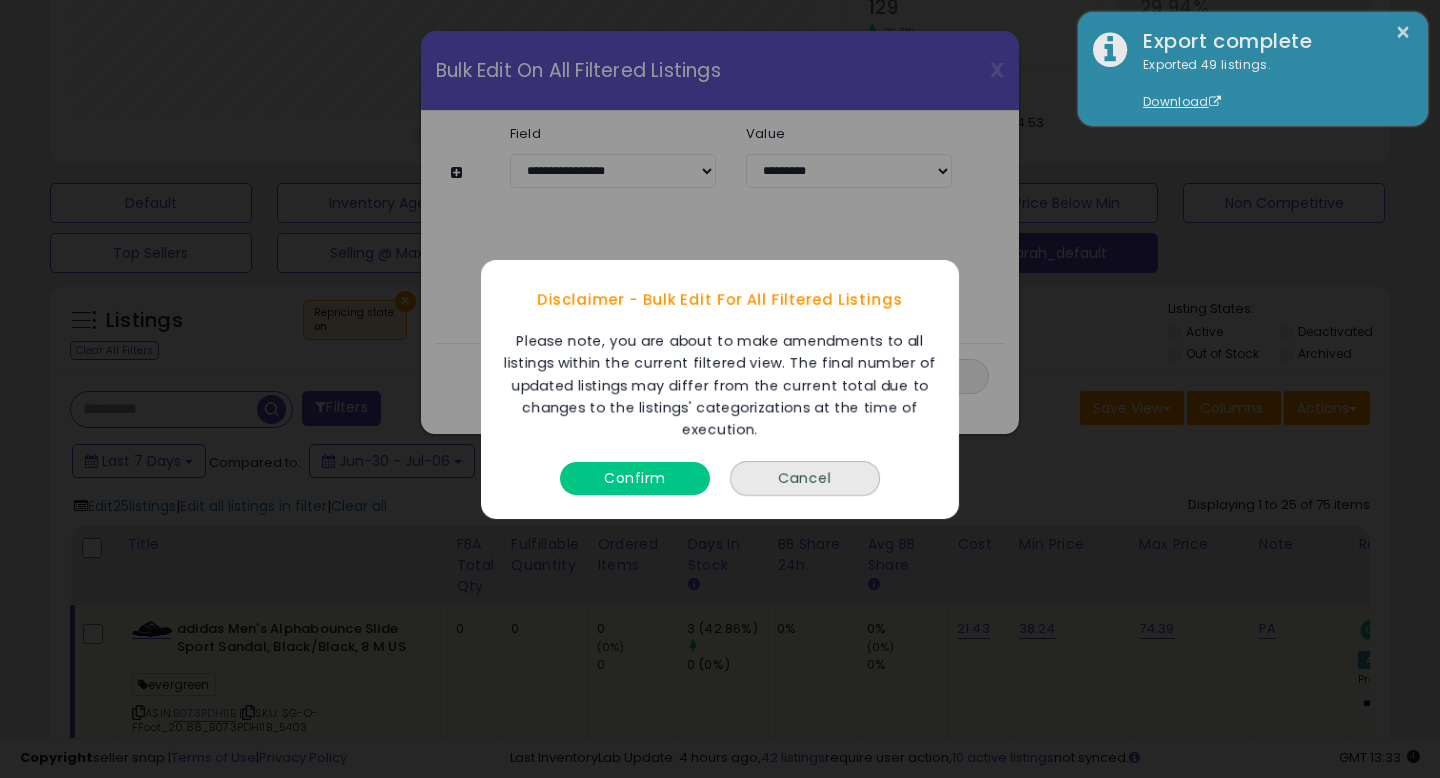 click on "Confirm" at bounding box center (635, 477) 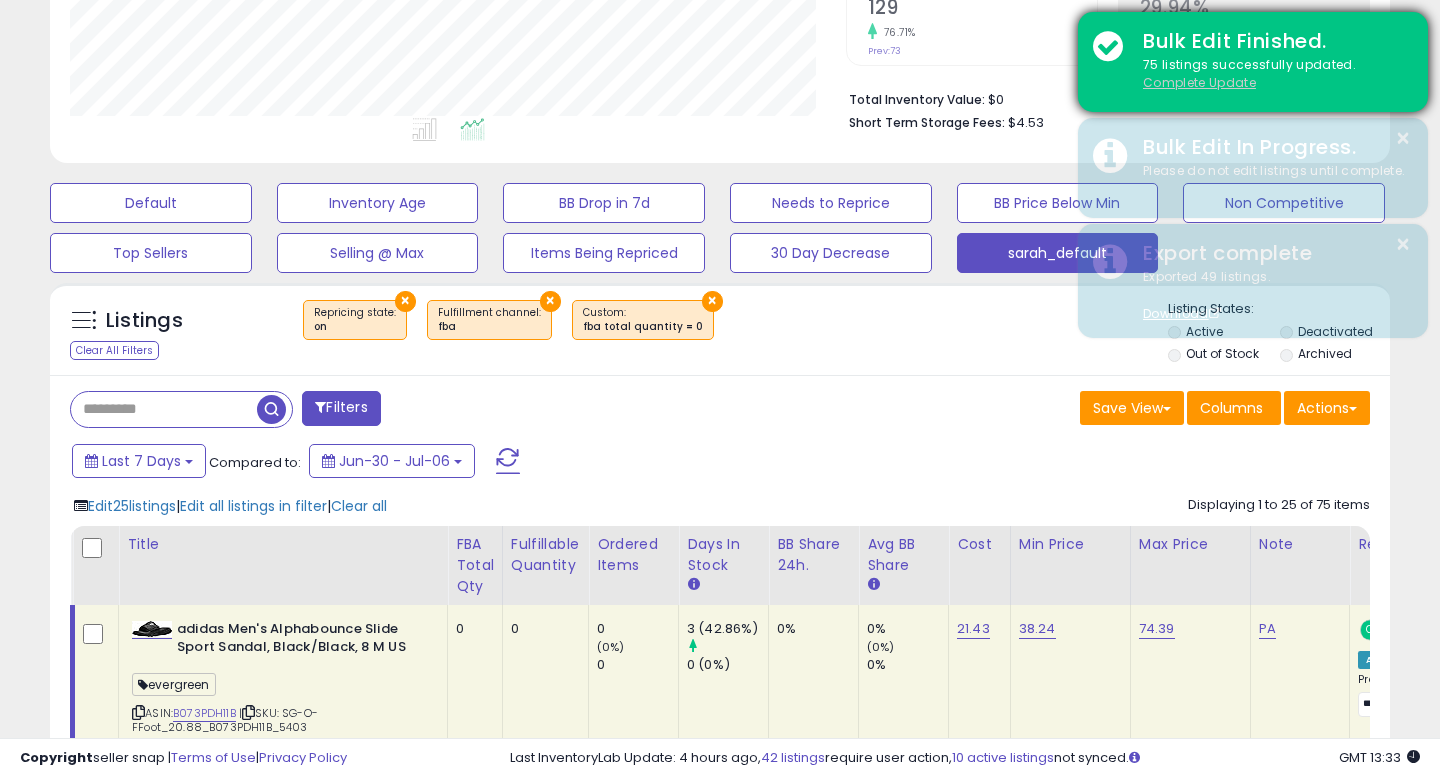click on "Complete Update" at bounding box center [1199, 82] 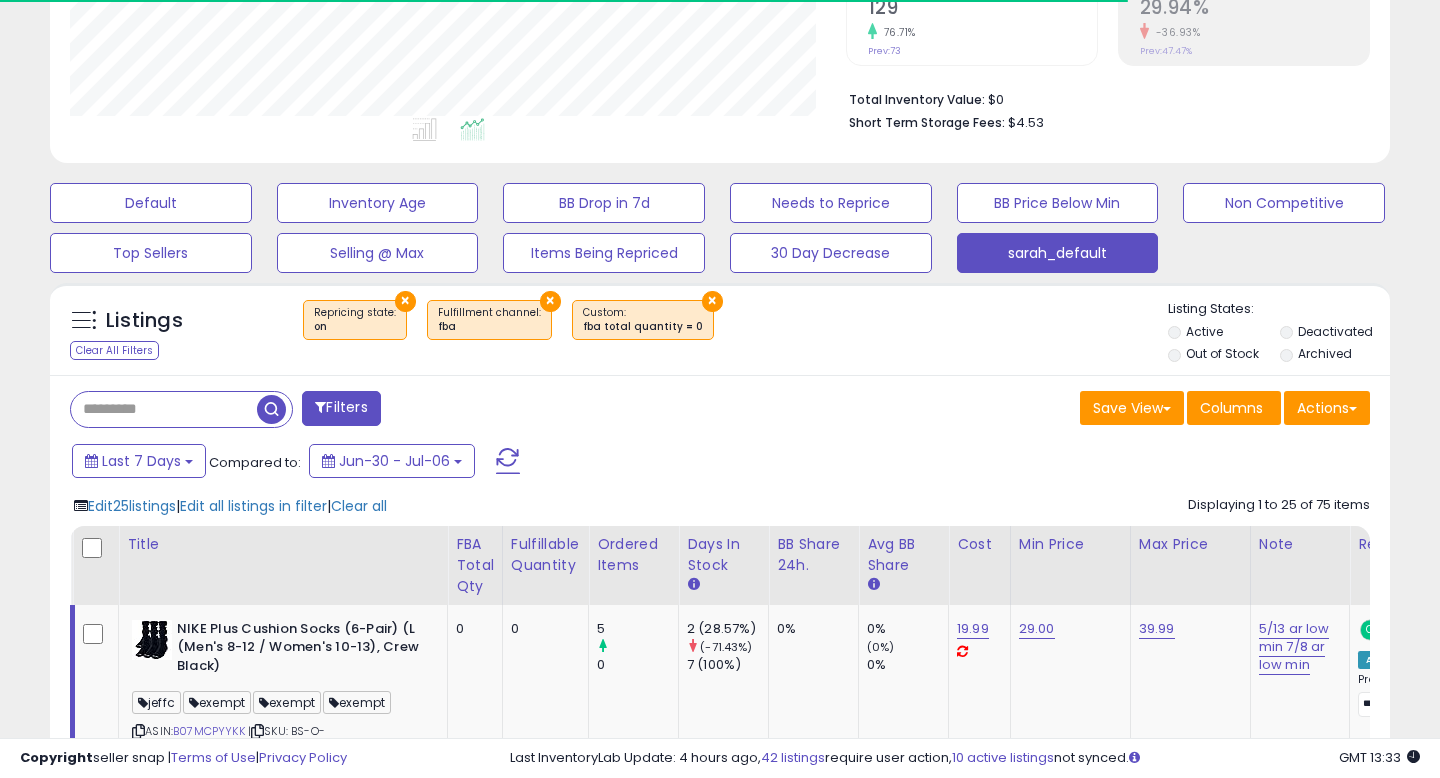click on "Edit  25  listings   |  Edit all listings in filter  |  Clear all
Displaying 1 to 25 of 75 items
Title
FBA Total Qty
Avg BB Share" 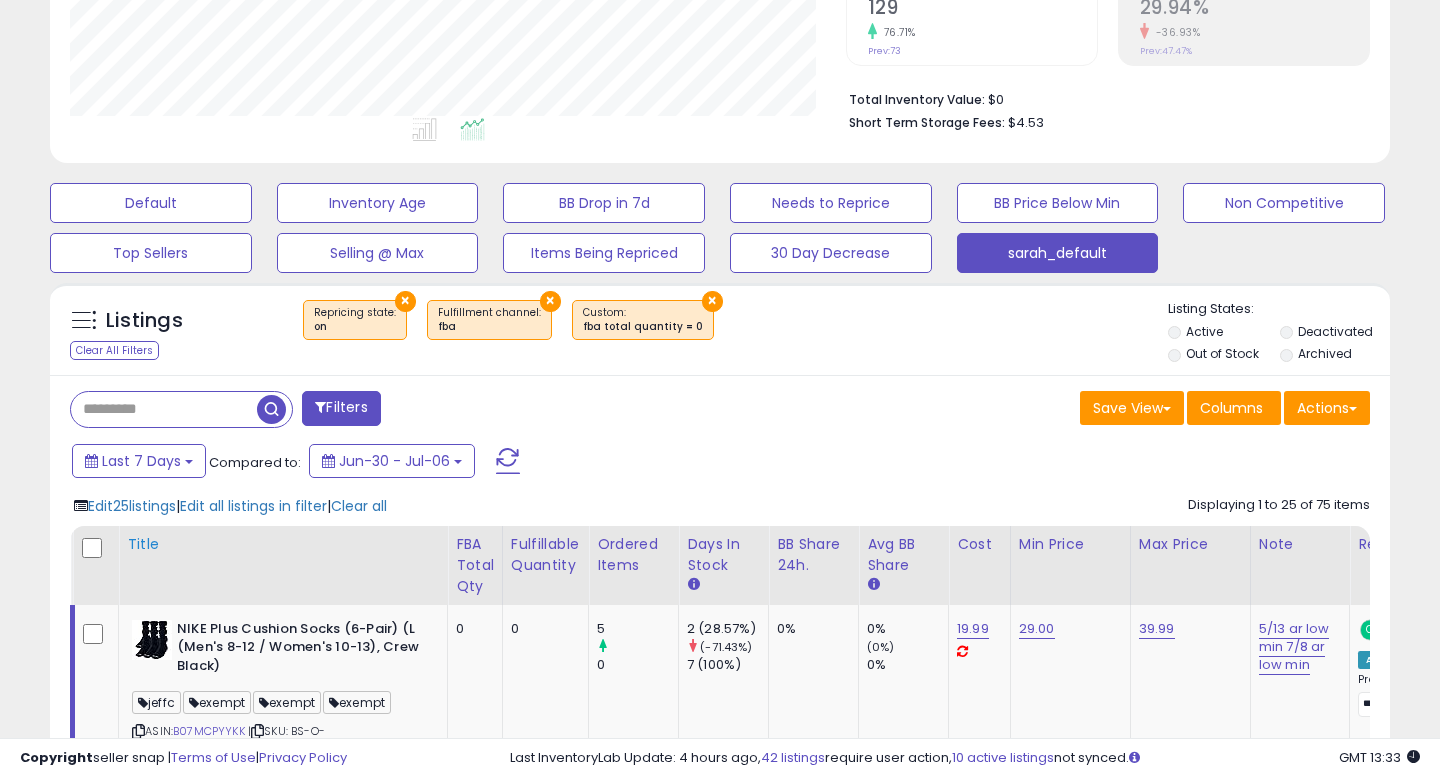 scroll, scrollTop: 999590, scrollLeft: 999224, axis: both 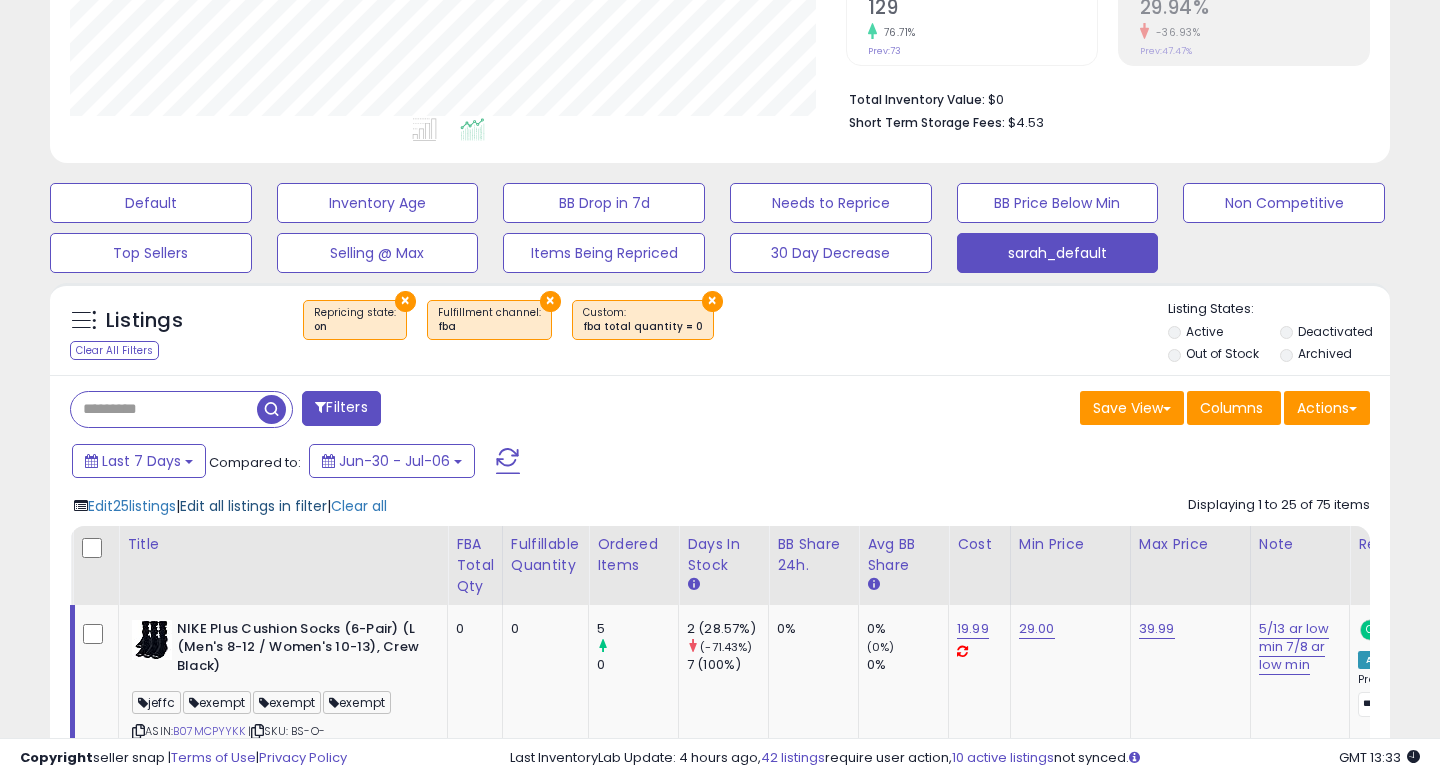 click on "Edit all listings in filter" at bounding box center (253, 506) 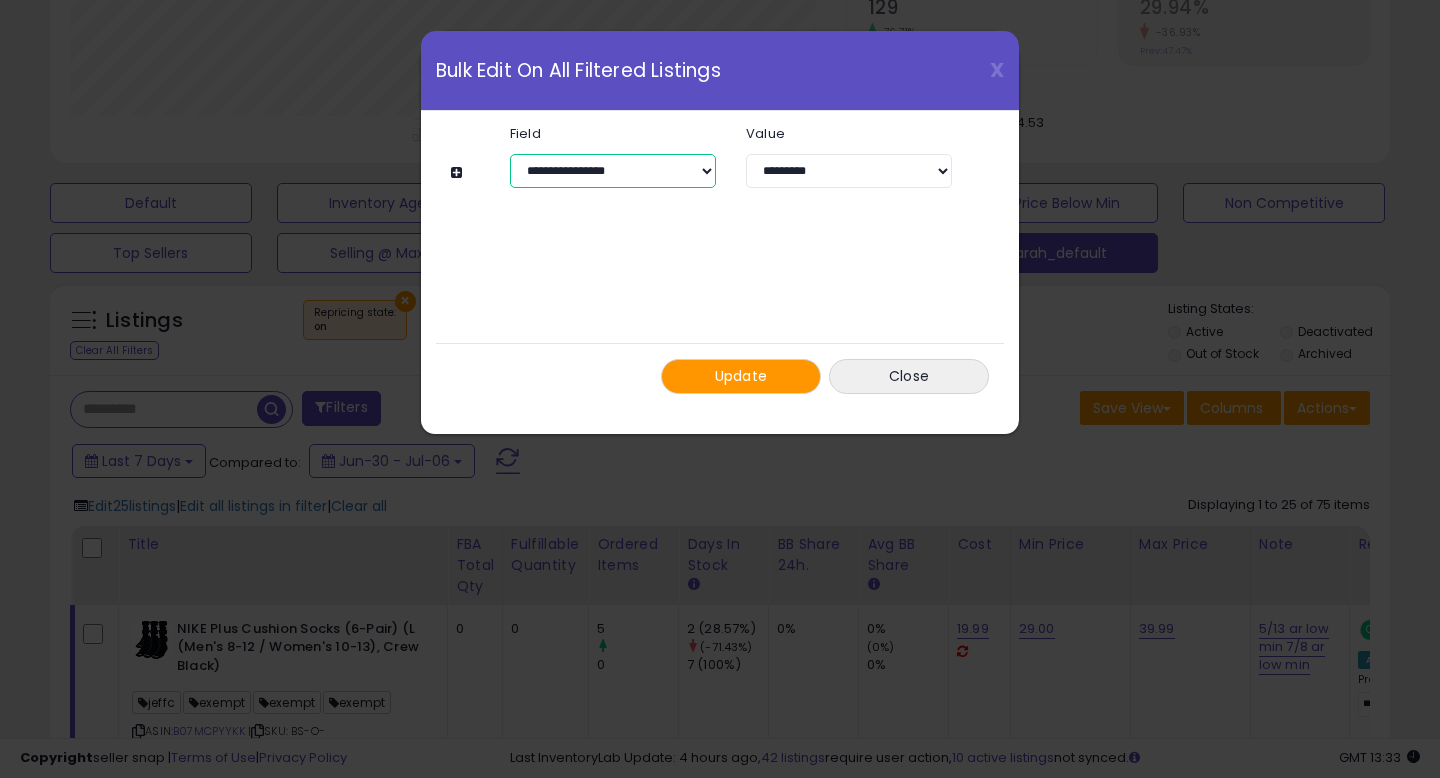 click on "**********" at bounding box center [613, 171] 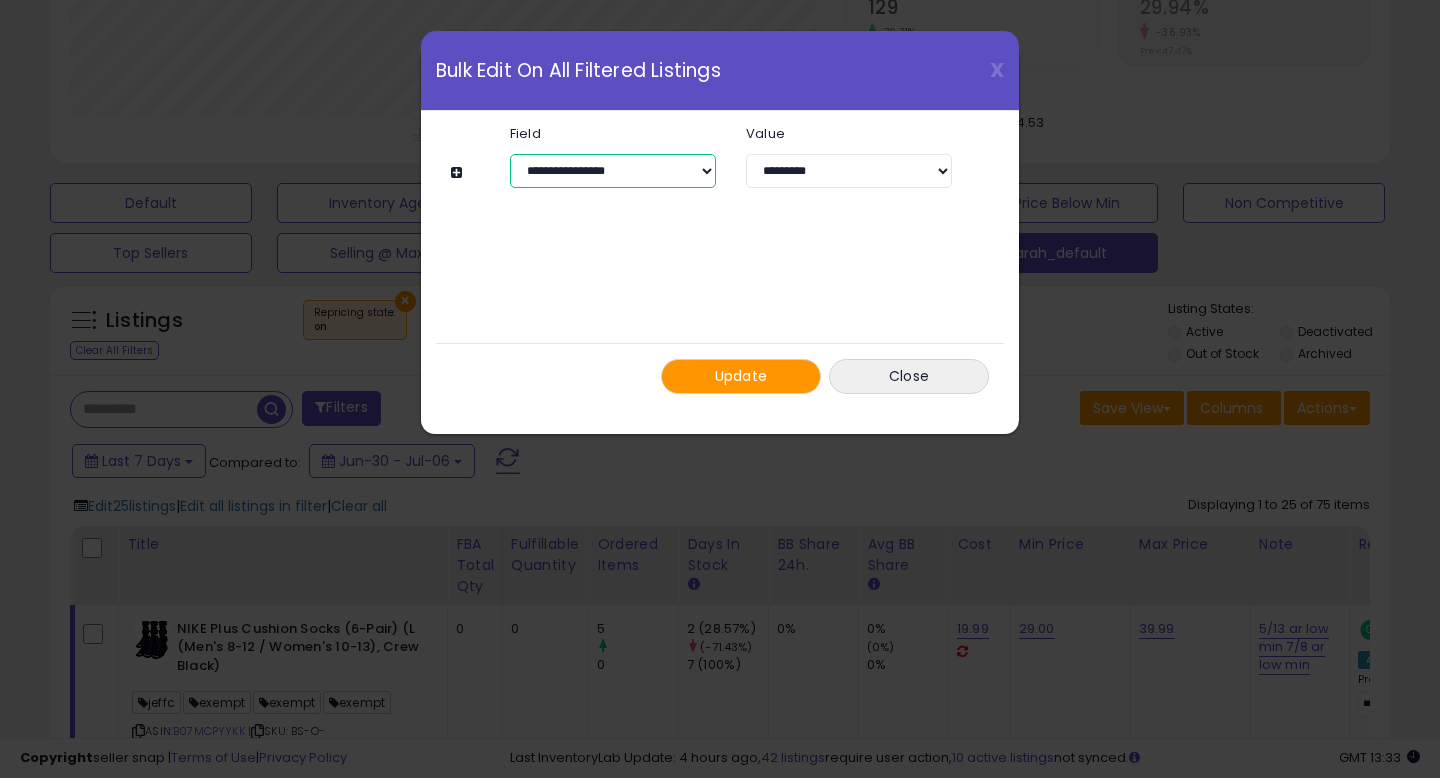 click on "**********" at bounding box center [613, 171] 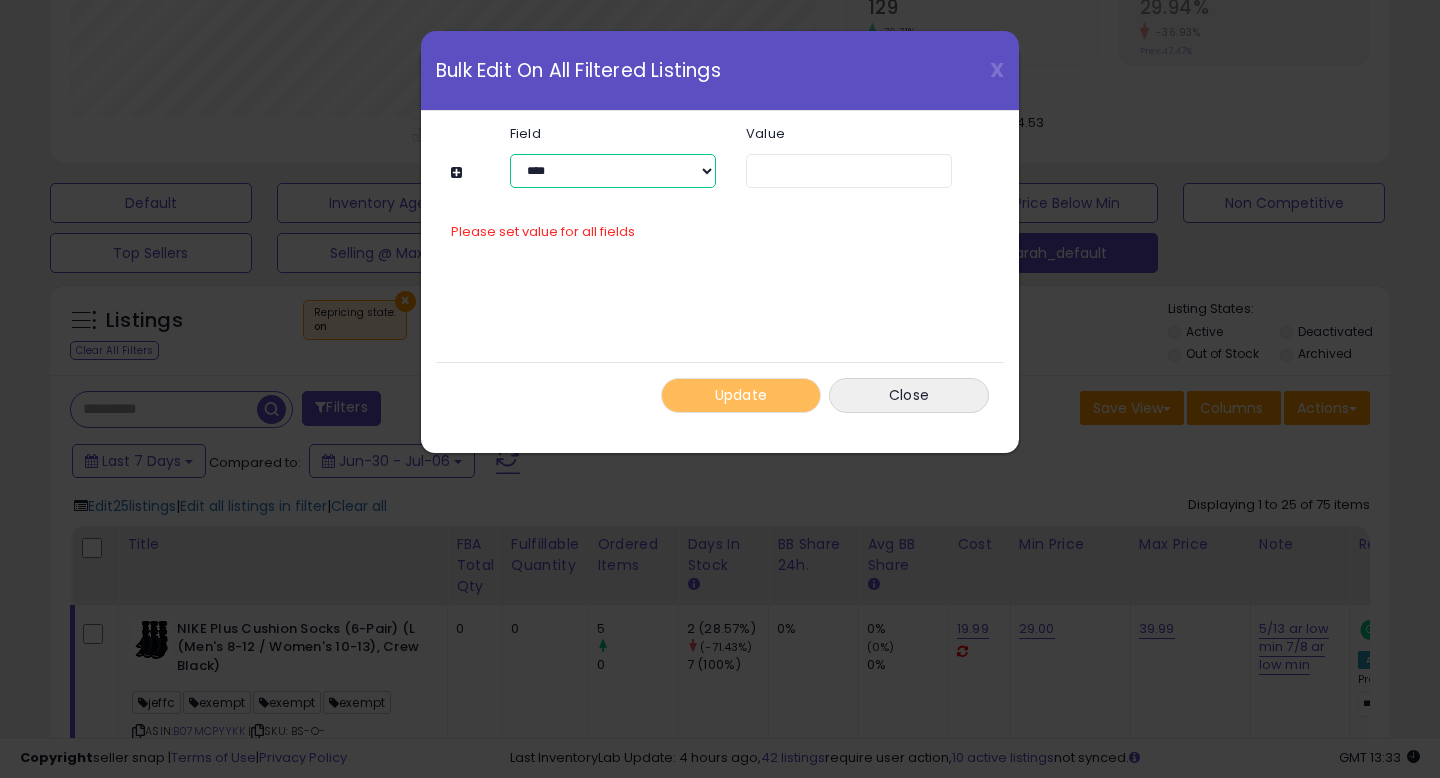 click on "**********" at bounding box center (613, 171) 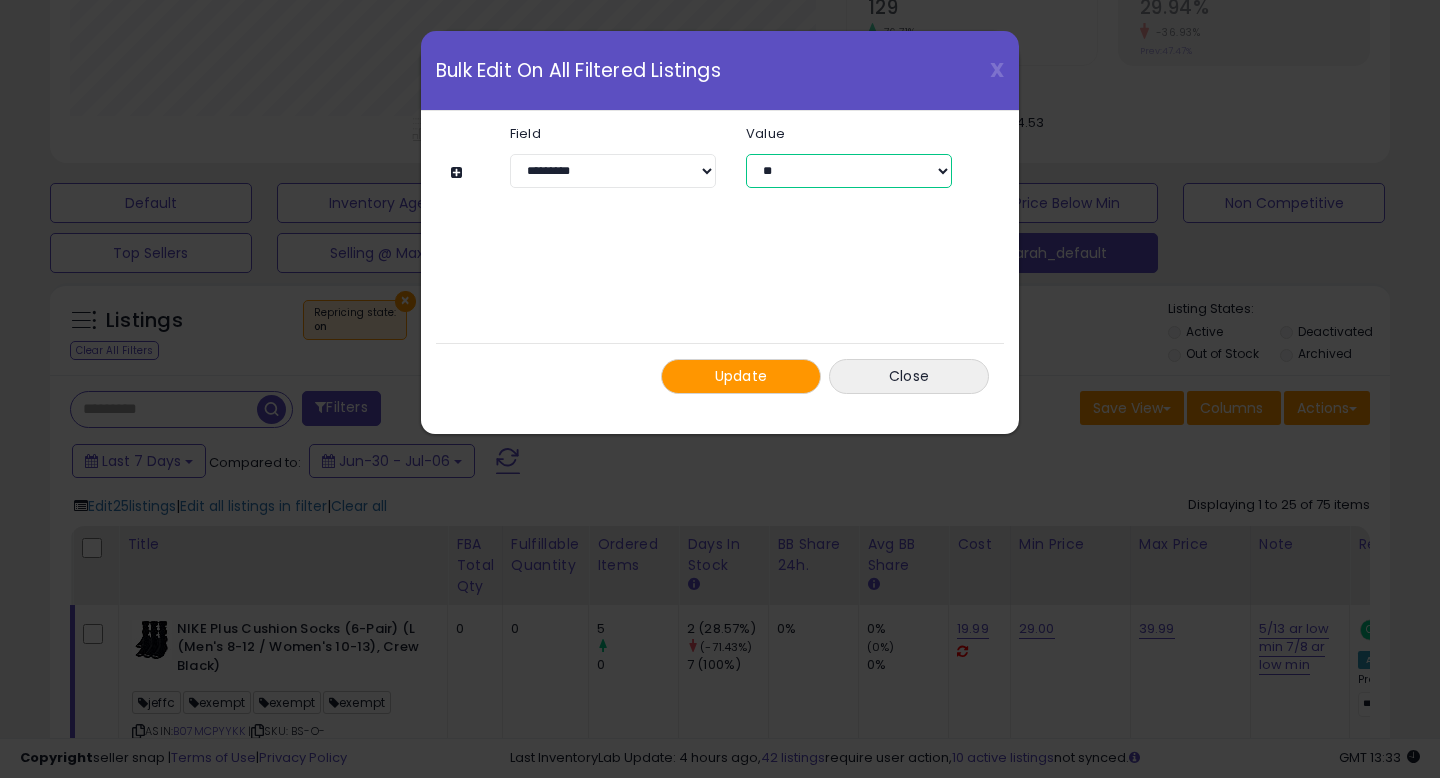 click on "**
***" at bounding box center [849, 171] 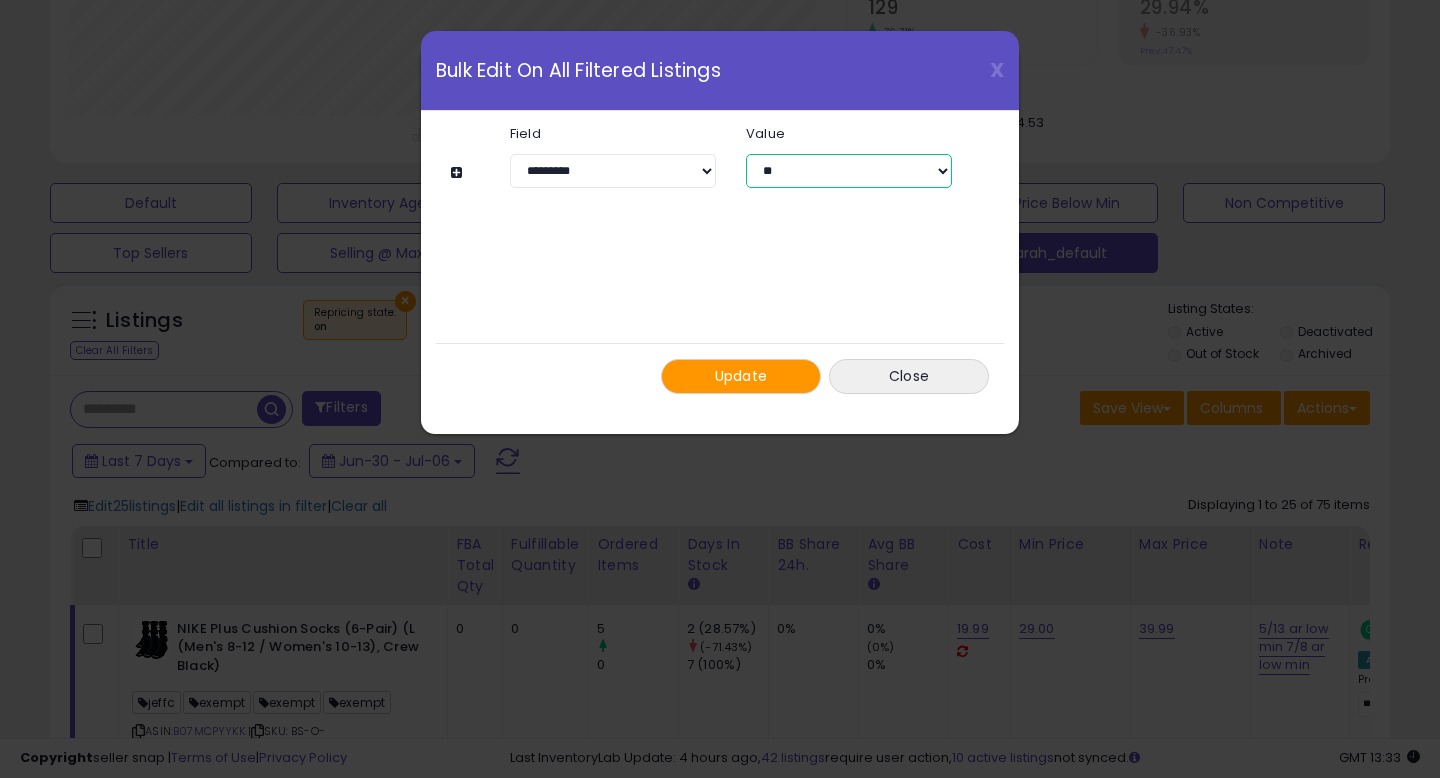 select on "***" 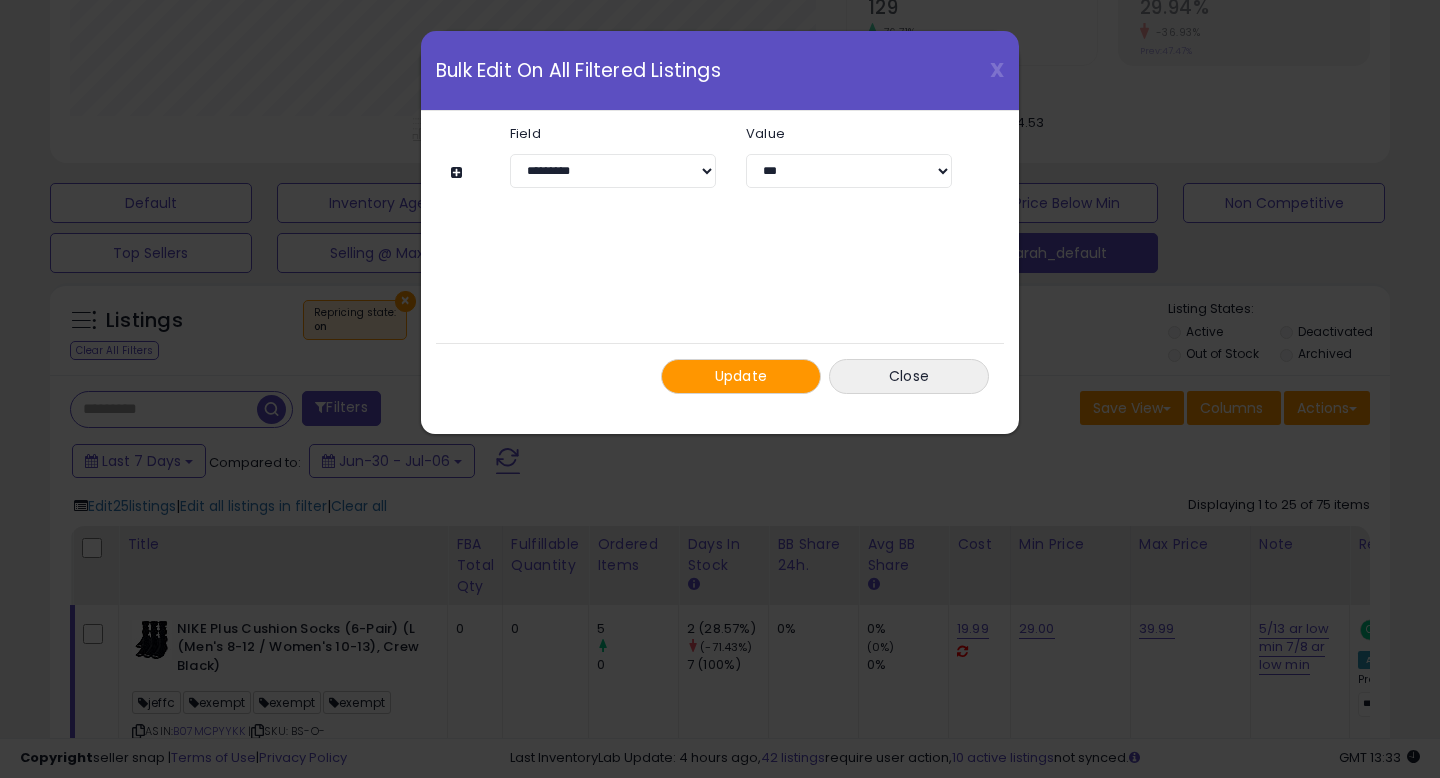 click on "Update" at bounding box center [741, 376] 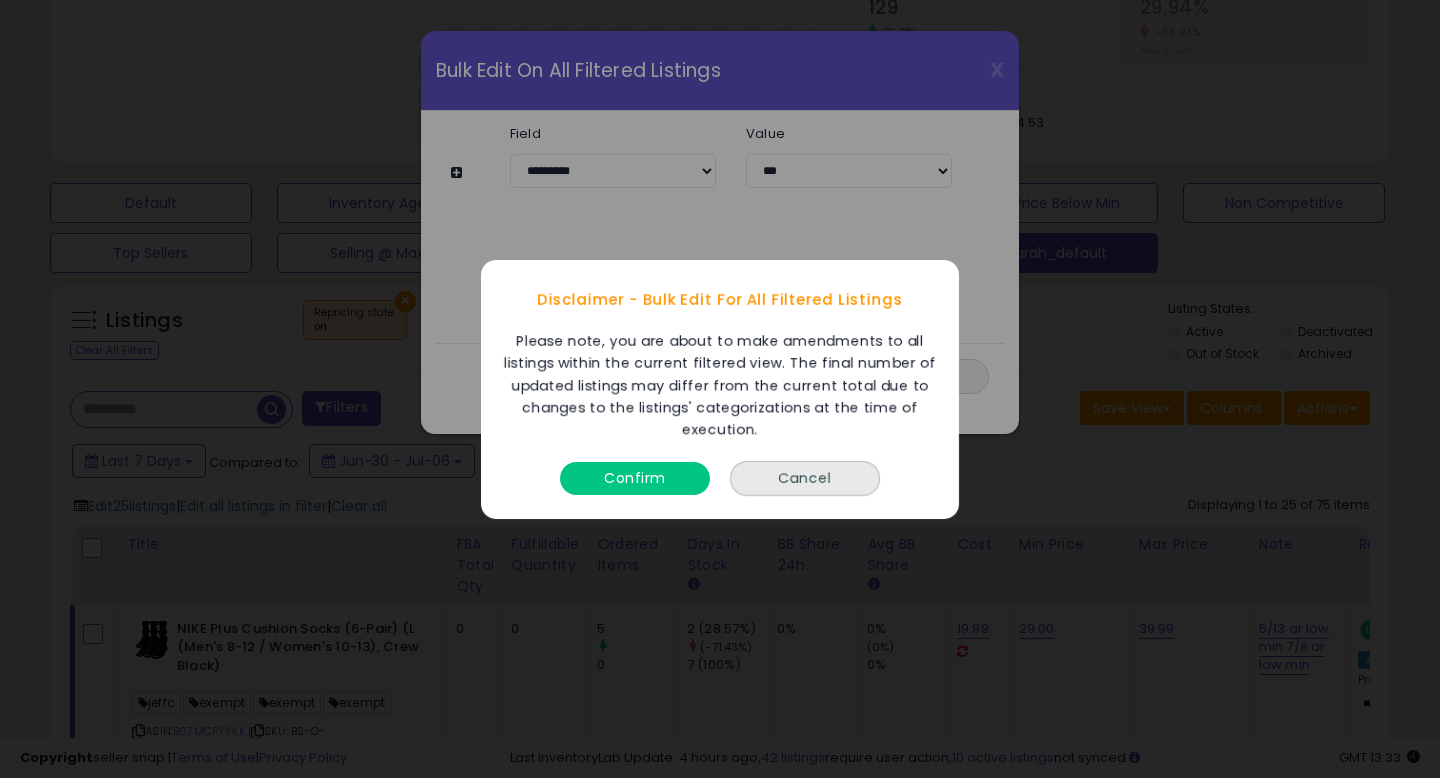 click on "Confirm" at bounding box center [635, 477] 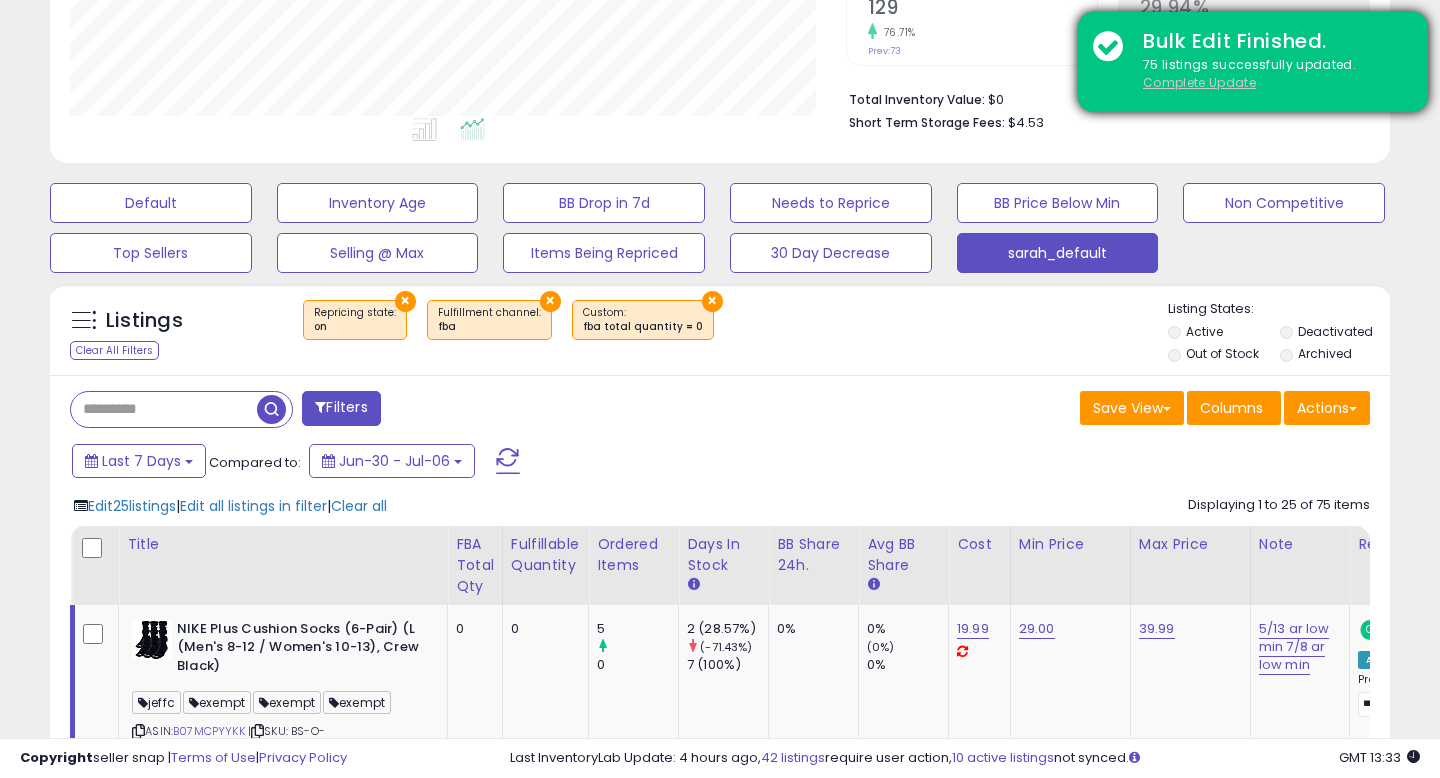 click on "Complete Update" at bounding box center (1199, 82) 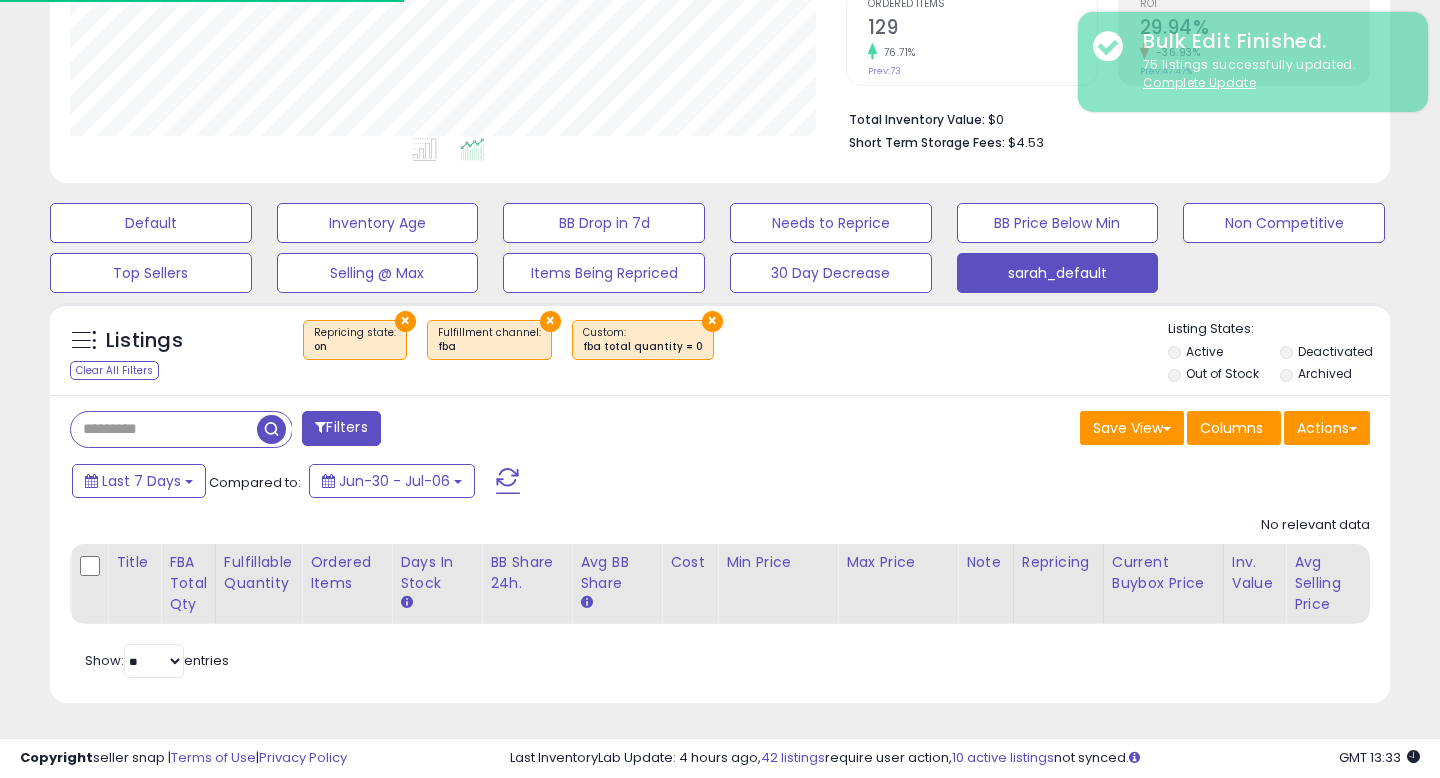 scroll, scrollTop: 427, scrollLeft: 0, axis: vertical 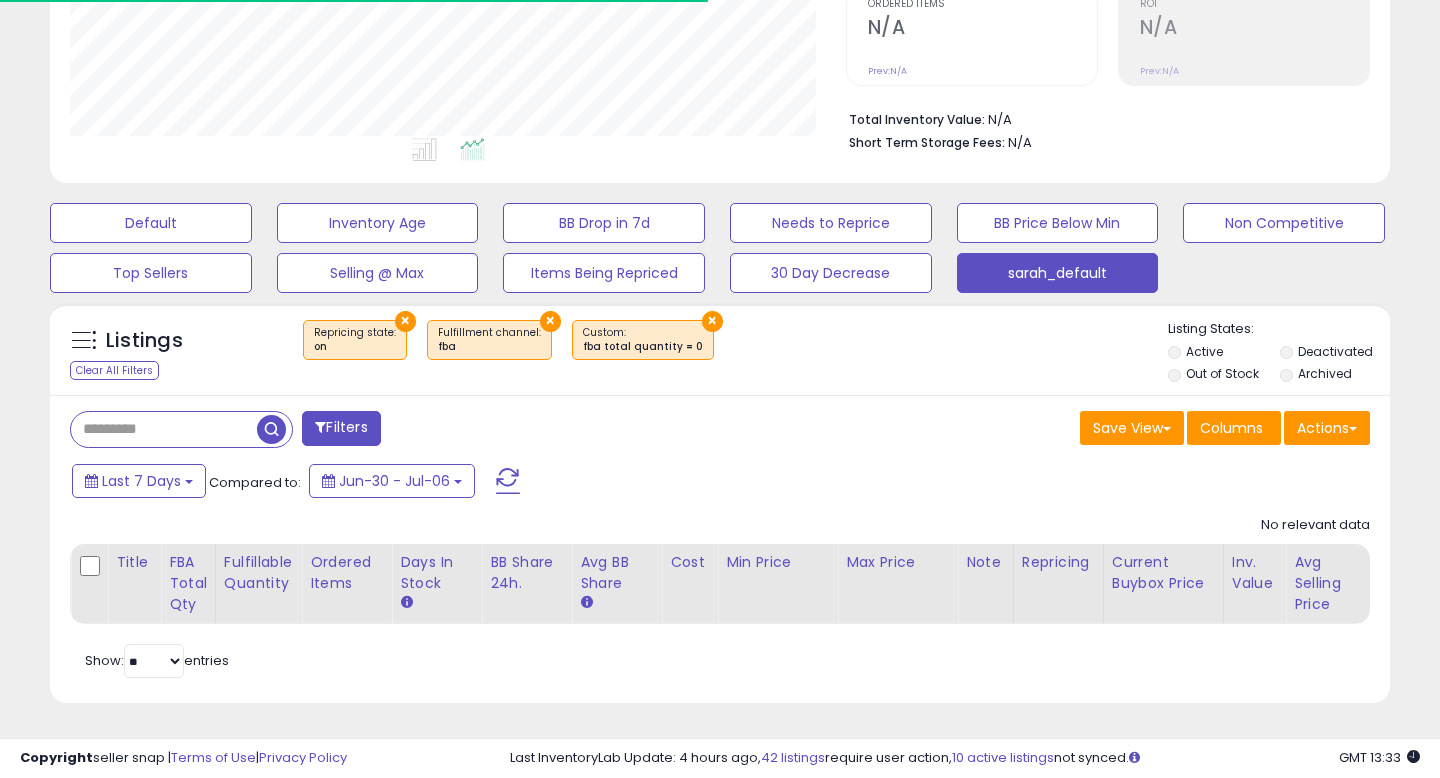 click on "Last 7 Days
Compared to:
Jun-30 - Jul-06" at bounding box center [554, 483] 